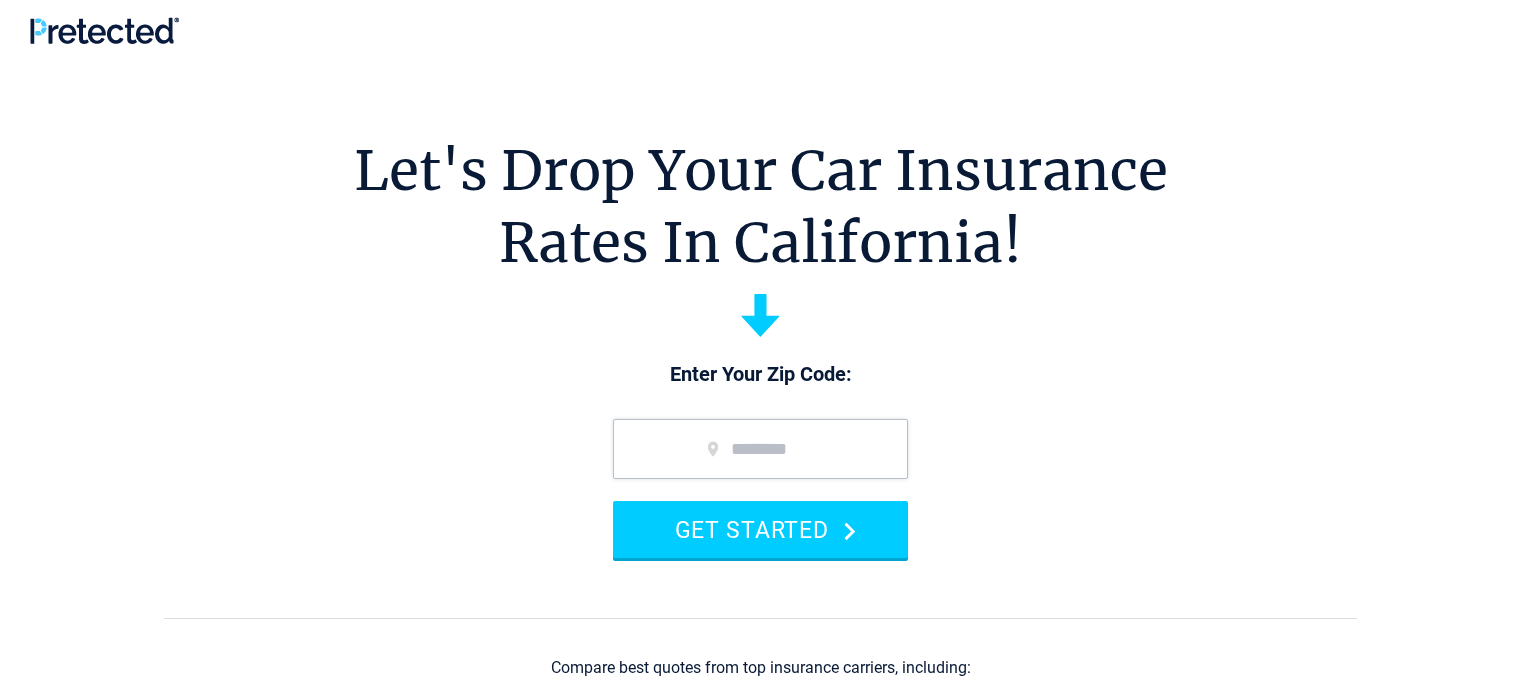 scroll, scrollTop: 0, scrollLeft: 0, axis: both 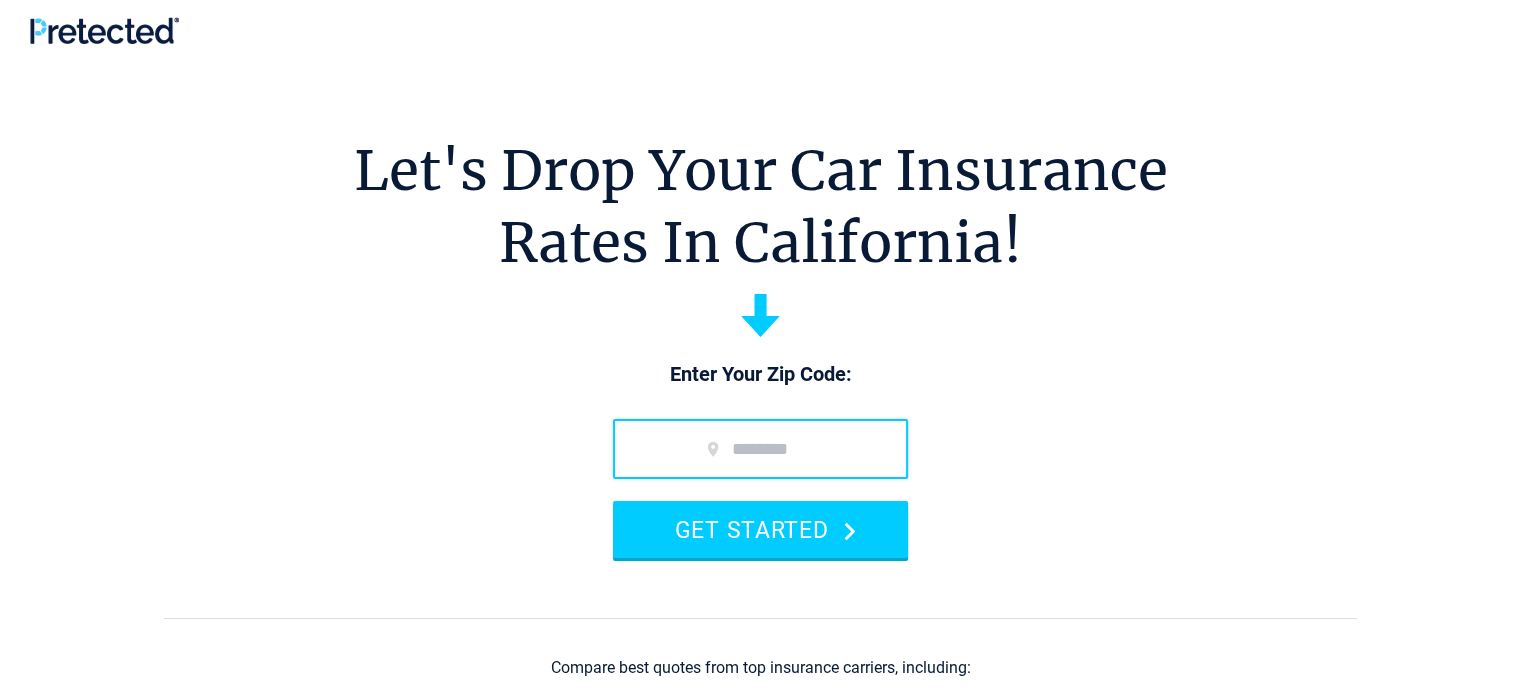 click at bounding box center [760, 449] 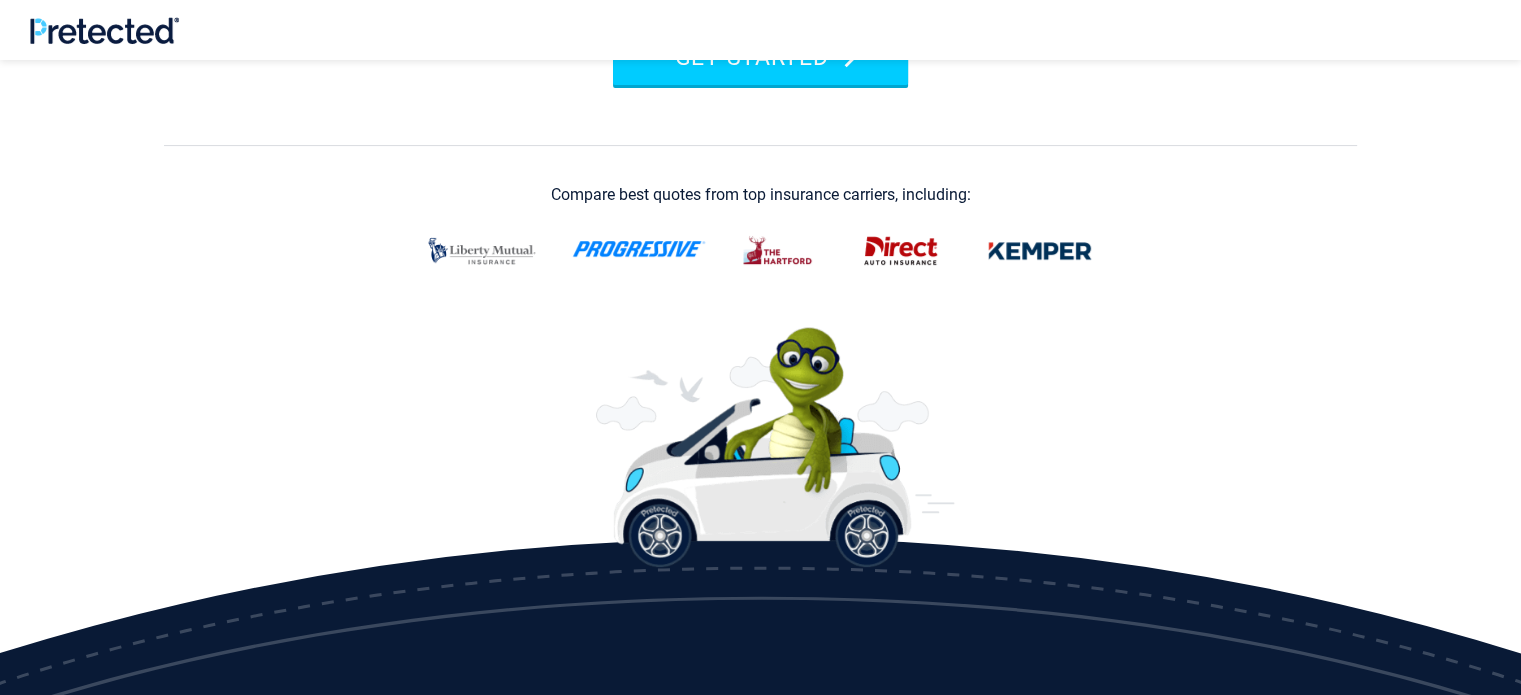 scroll, scrollTop: 0, scrollLeft: 0, axis: both 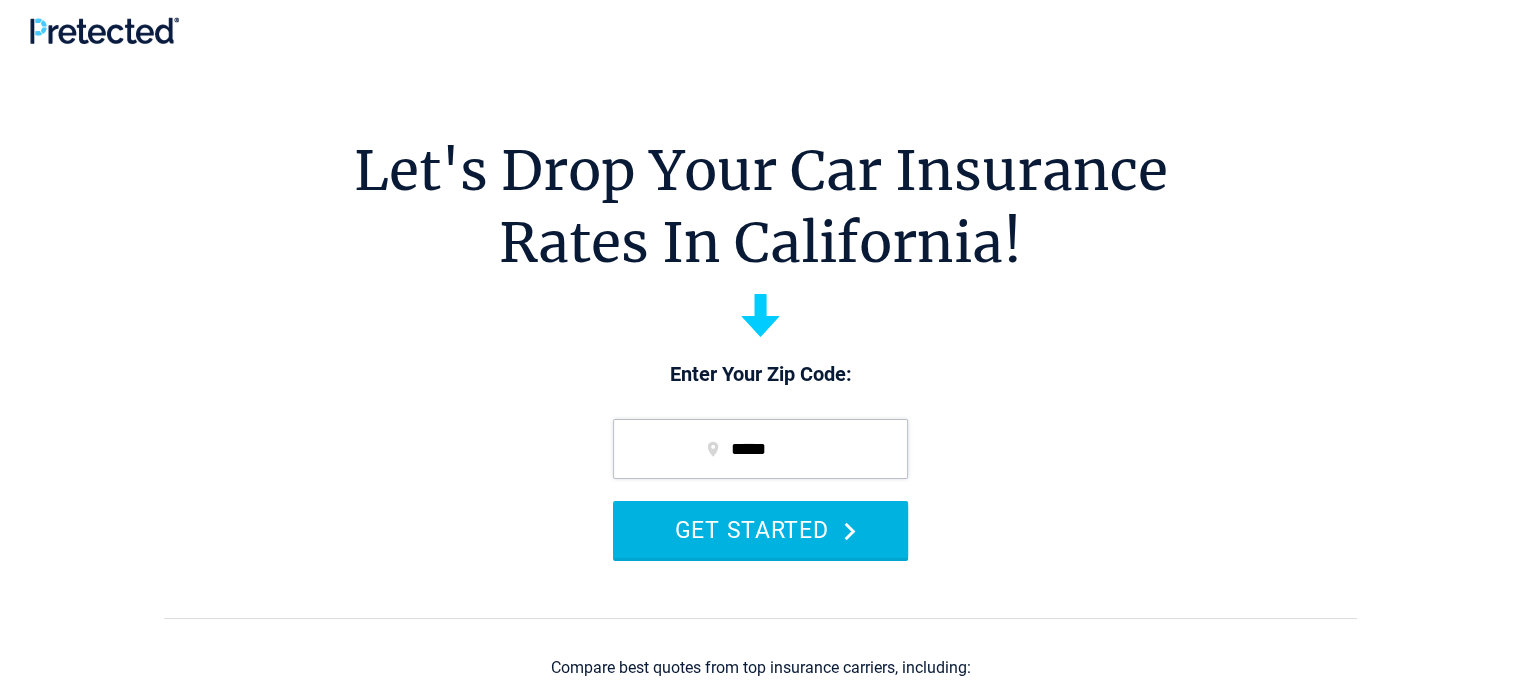 click on "GET STARTED" at bounding box center (760, 529) 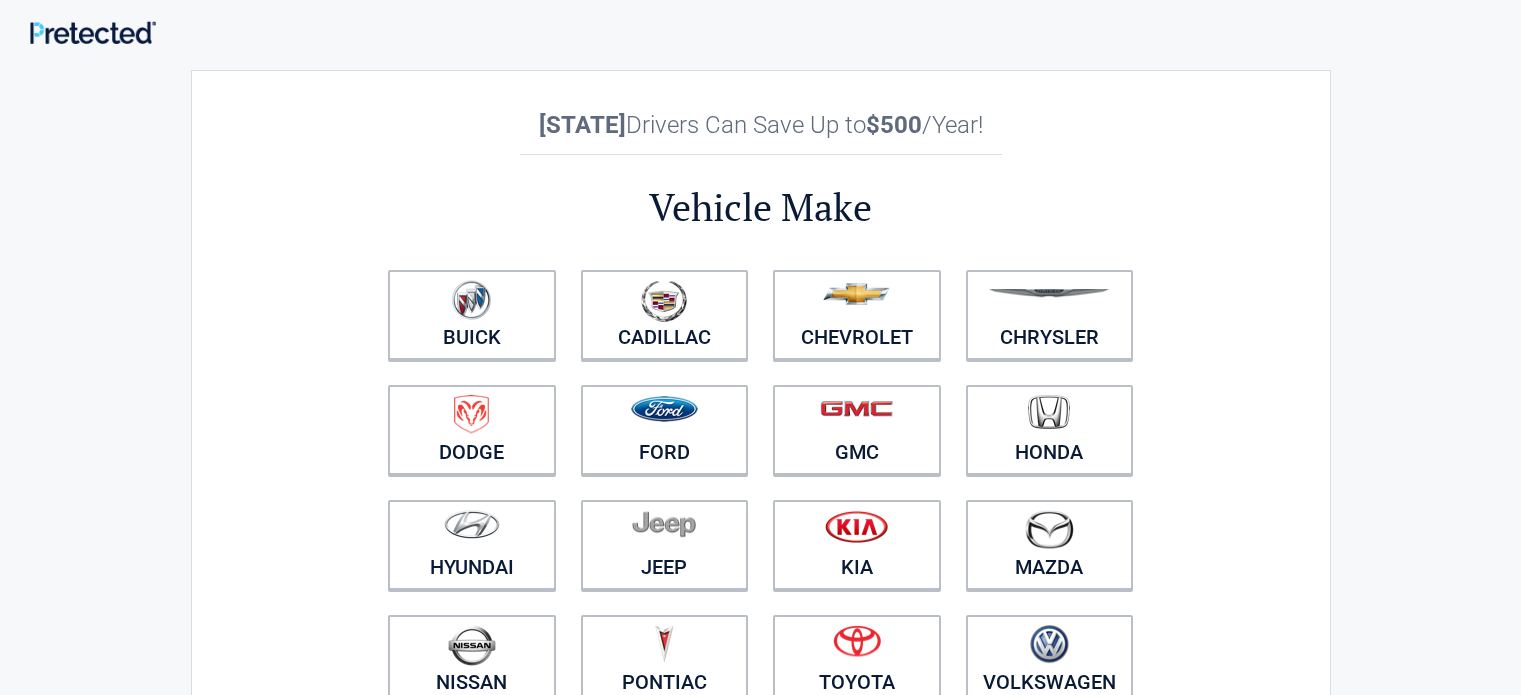 scroll, scrollTop: 0, scrollLeft: 0, axis: both 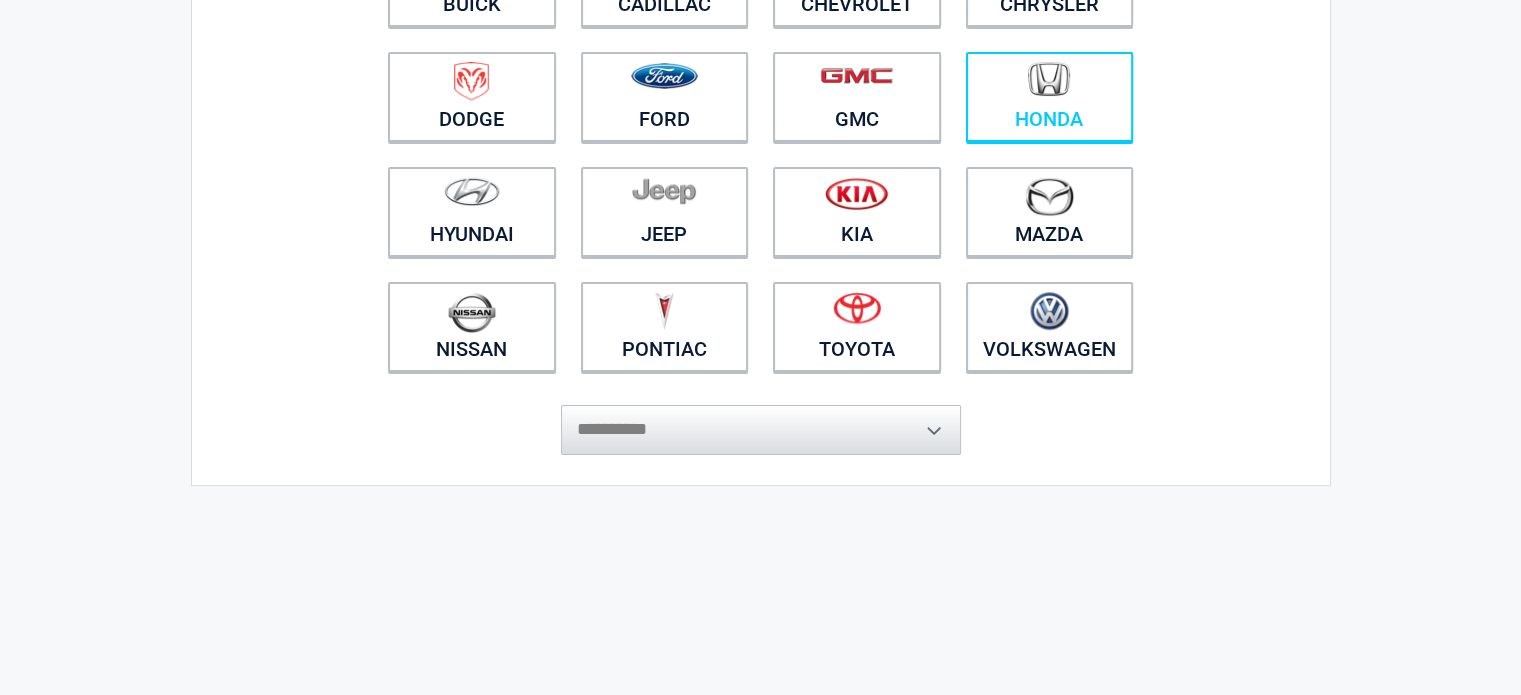 click at bounding box center [1049, 79] 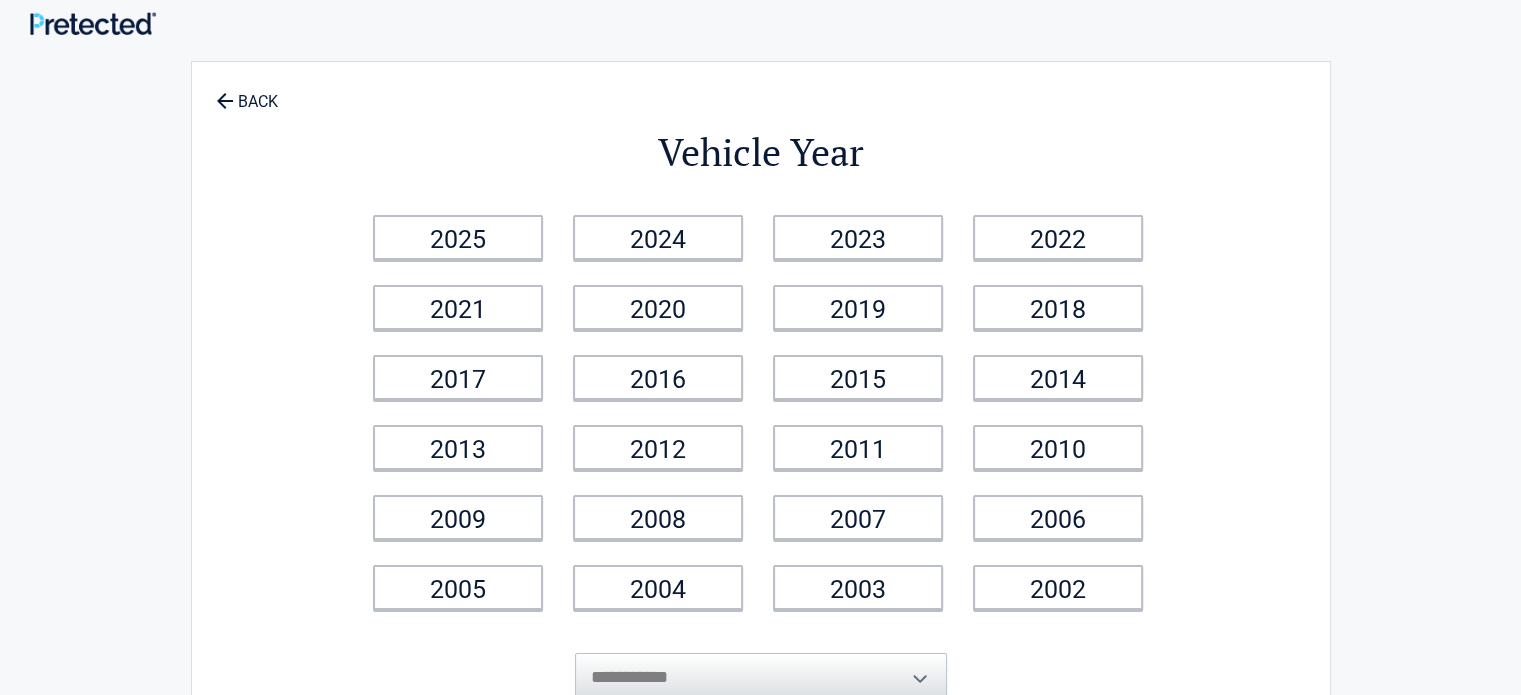 scroll, scrollTop: 0, scrollLeft: 0, axis: both 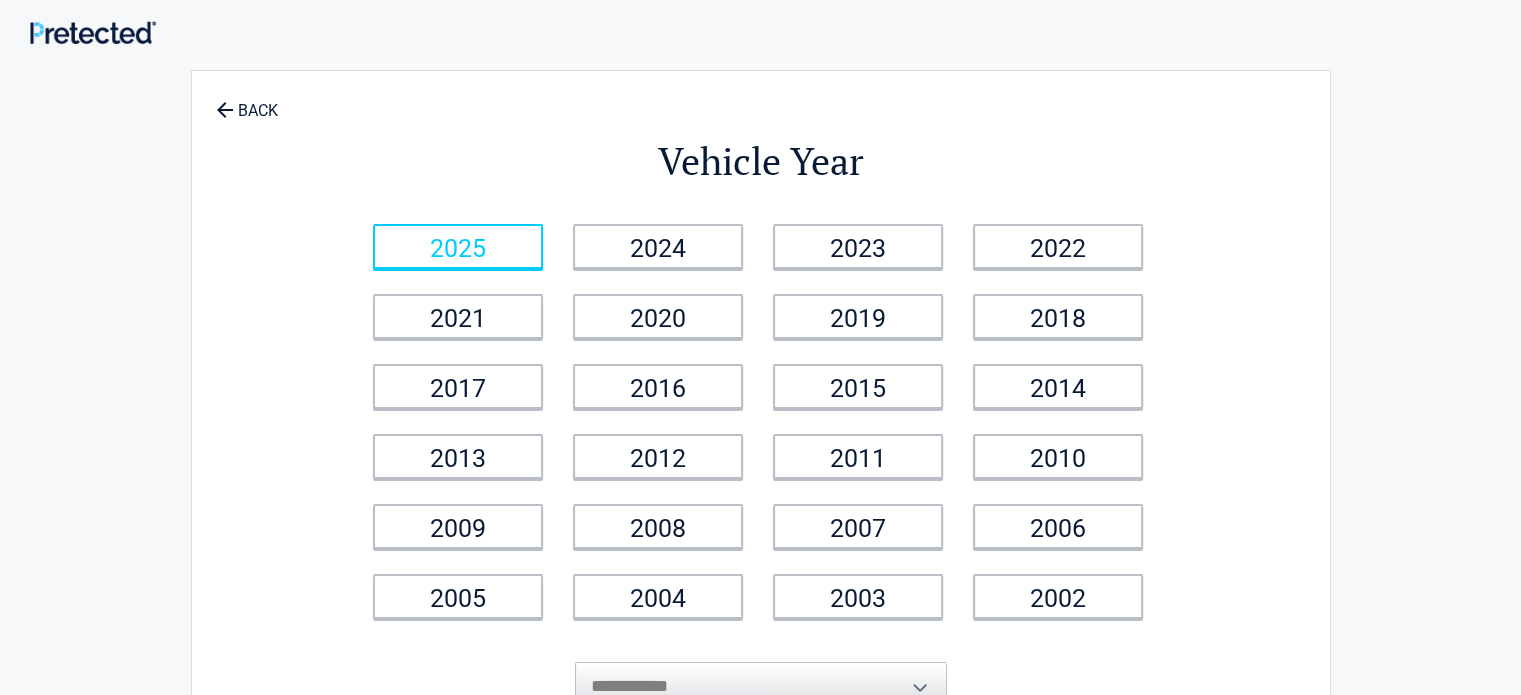 click on "2025" at bounding box center (458, 246) 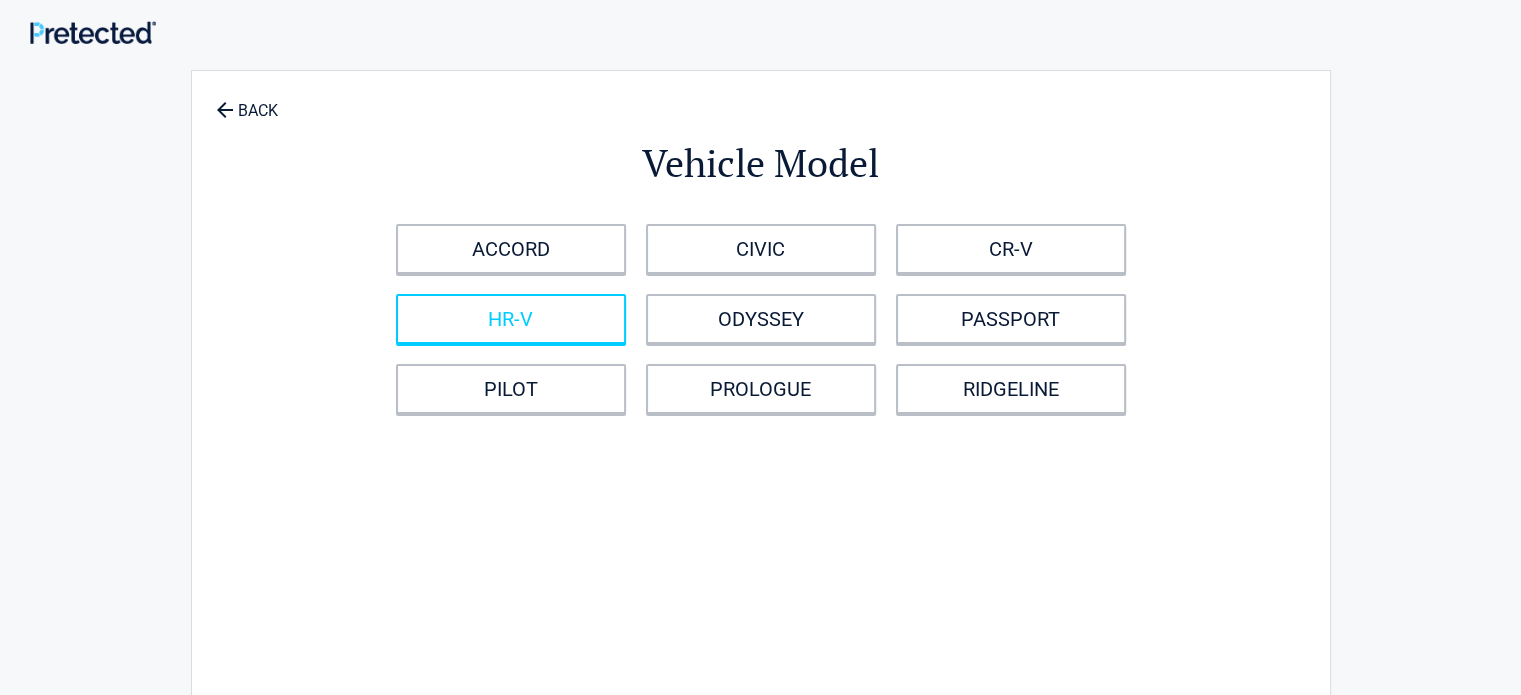 click on "HR-V" at bounding box center [511, 319] 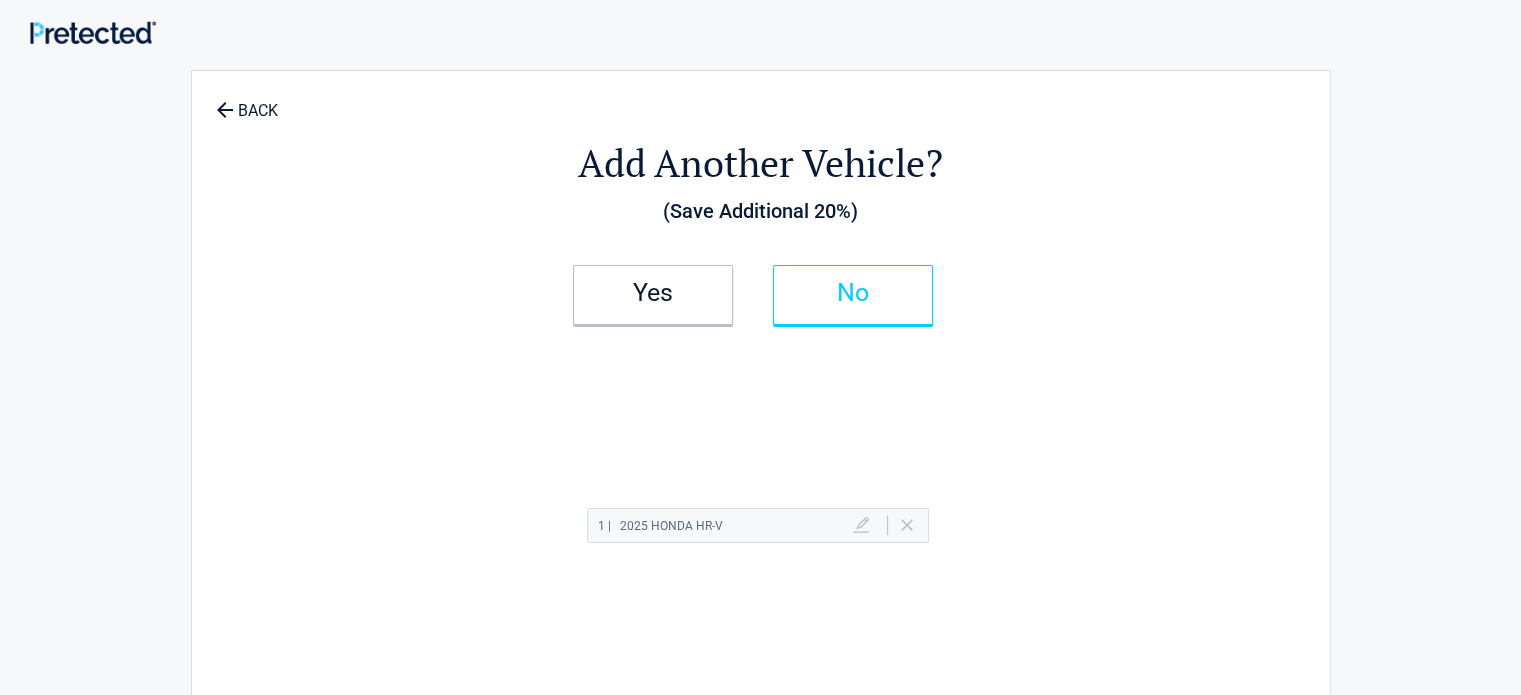 click on "No" at bounding box center (853, 293) 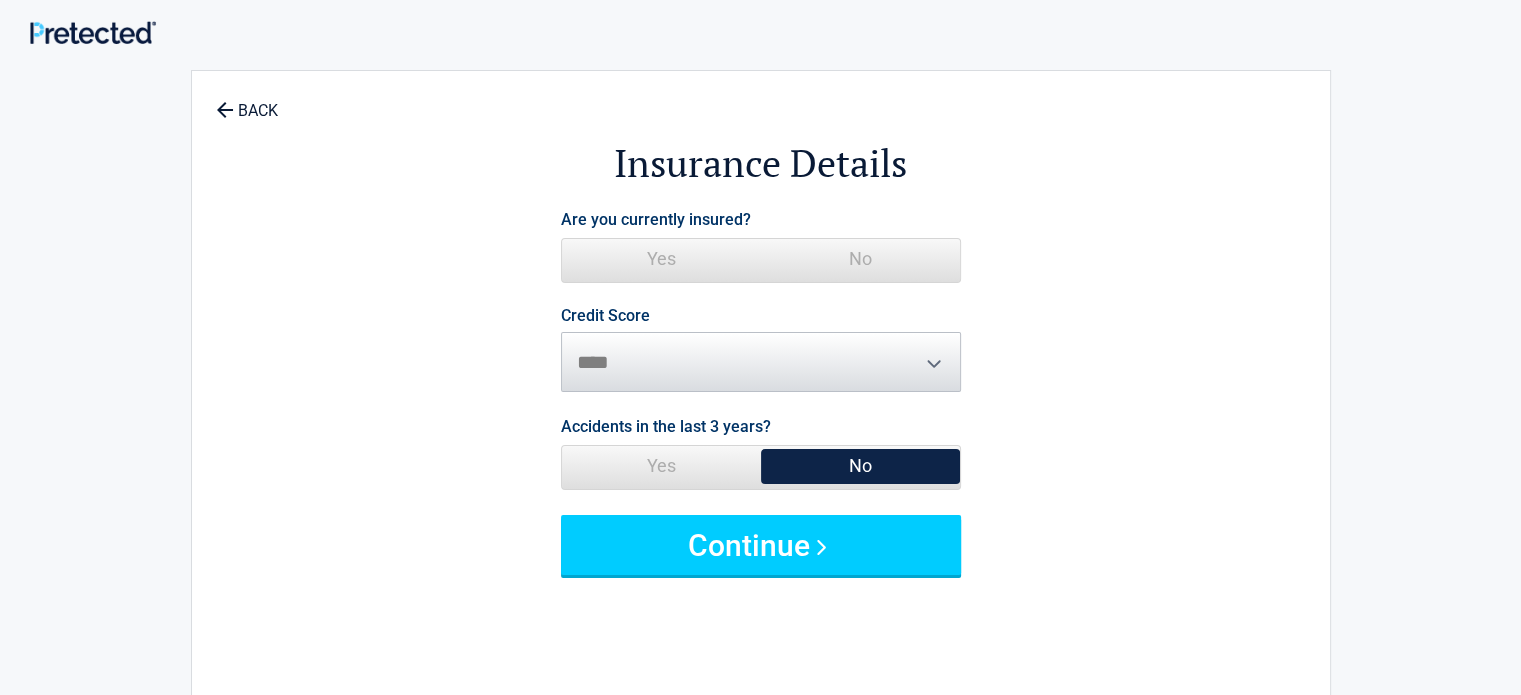 click on "Yes" at bounding box center (661, 259) 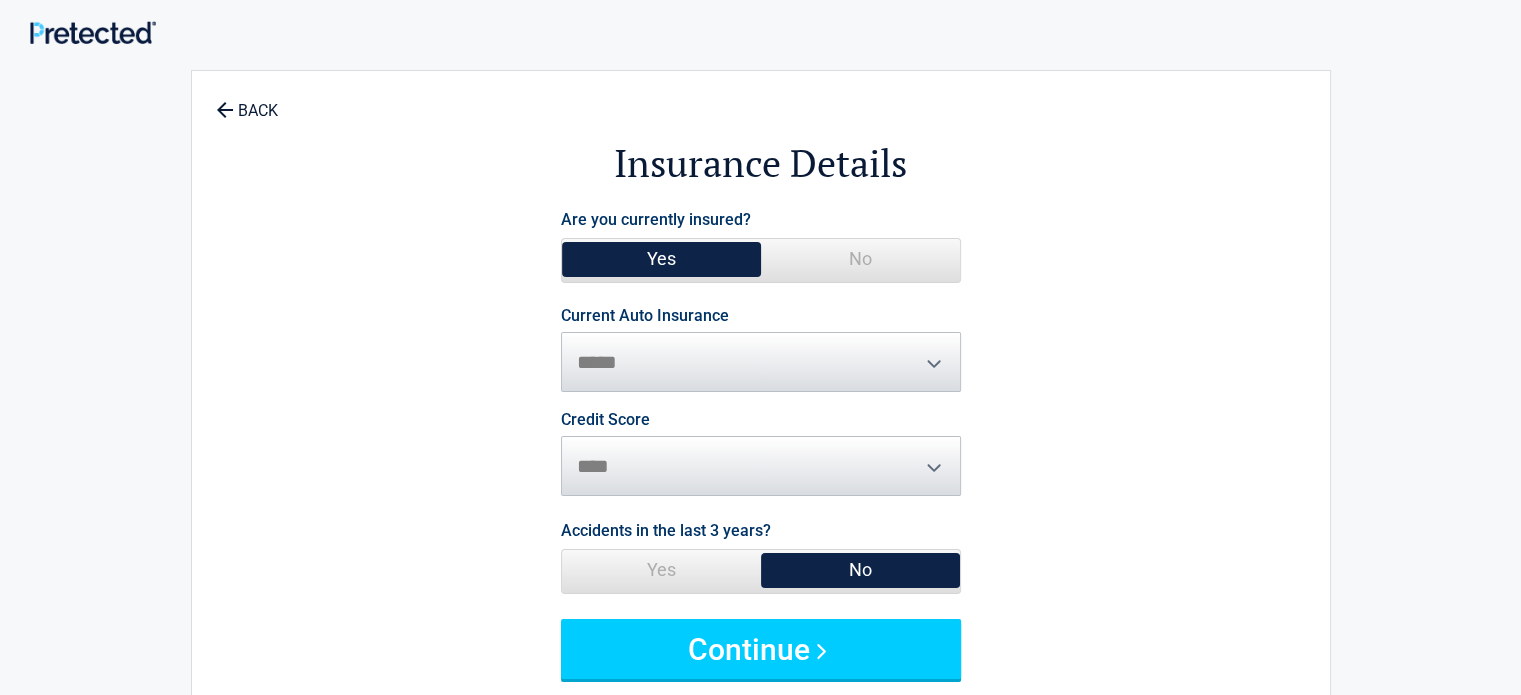 click on "**********" at bounding box center (761, 350) 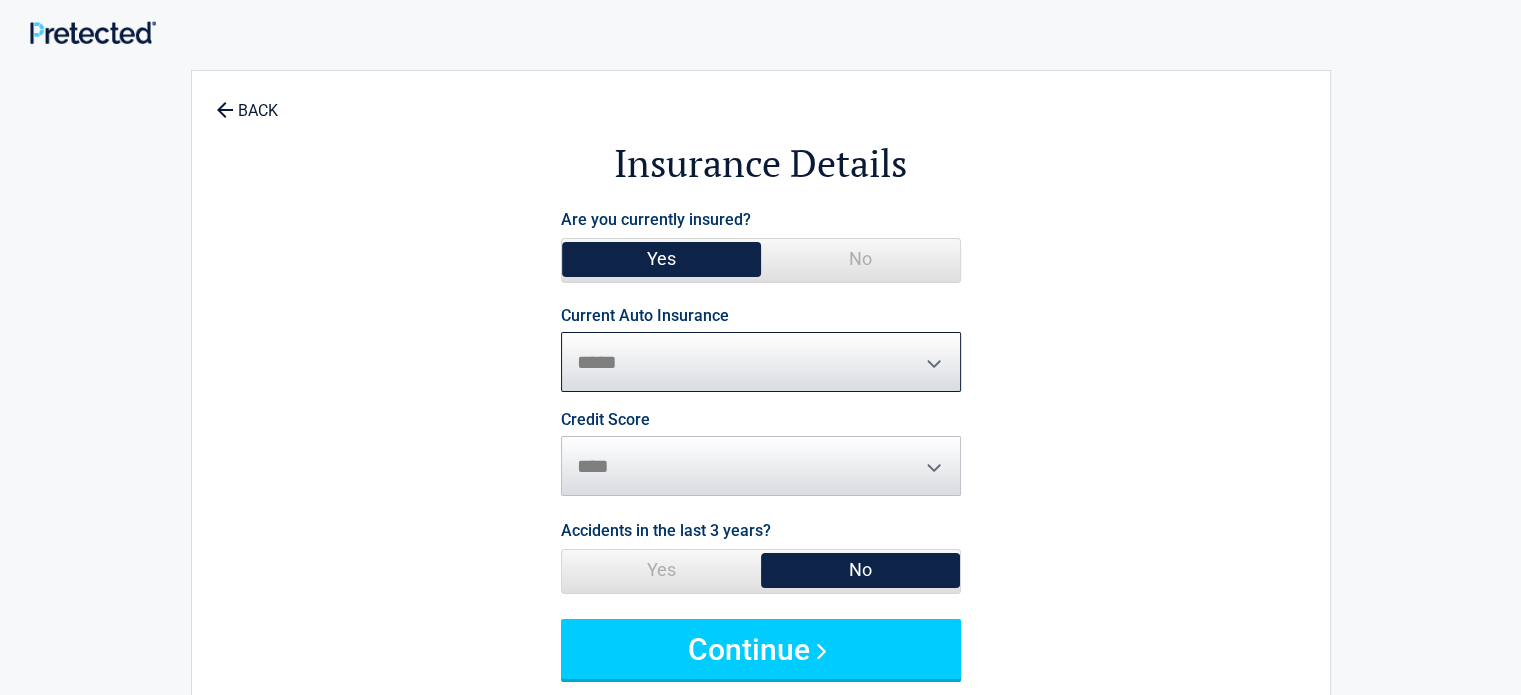 click on "**********" at bounding box center [761, 362] 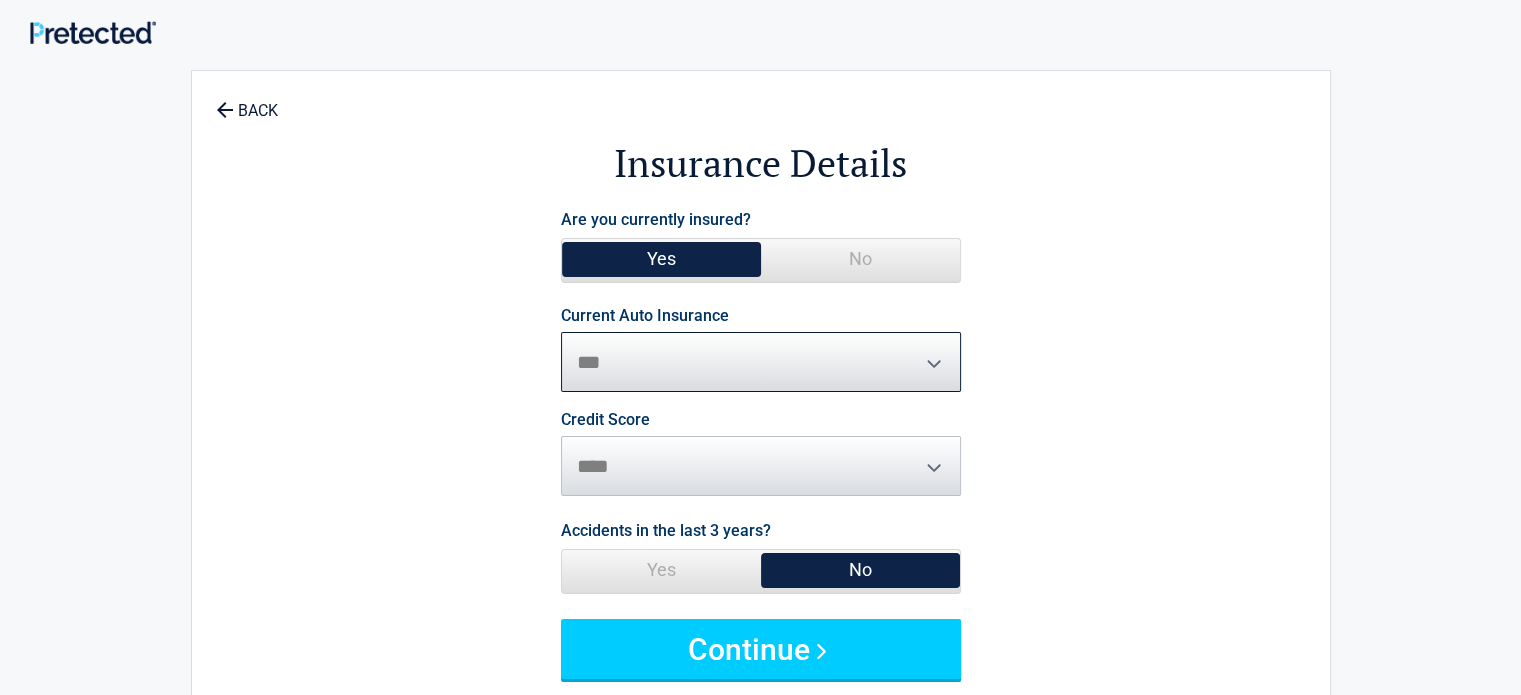 click on "**********" at bounding box center [761, 362] 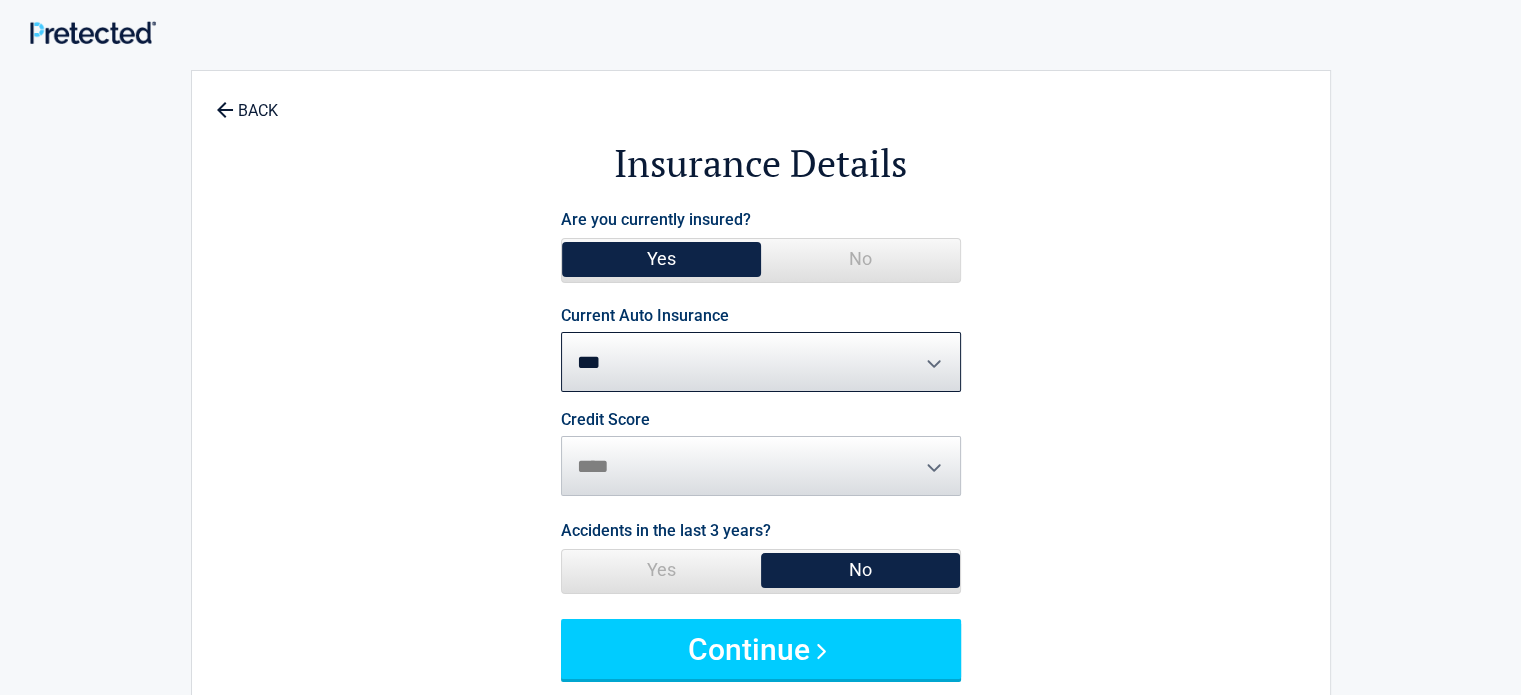 click on "Credit Score
*********
****
*******
****" at bounding box center (761, 454) 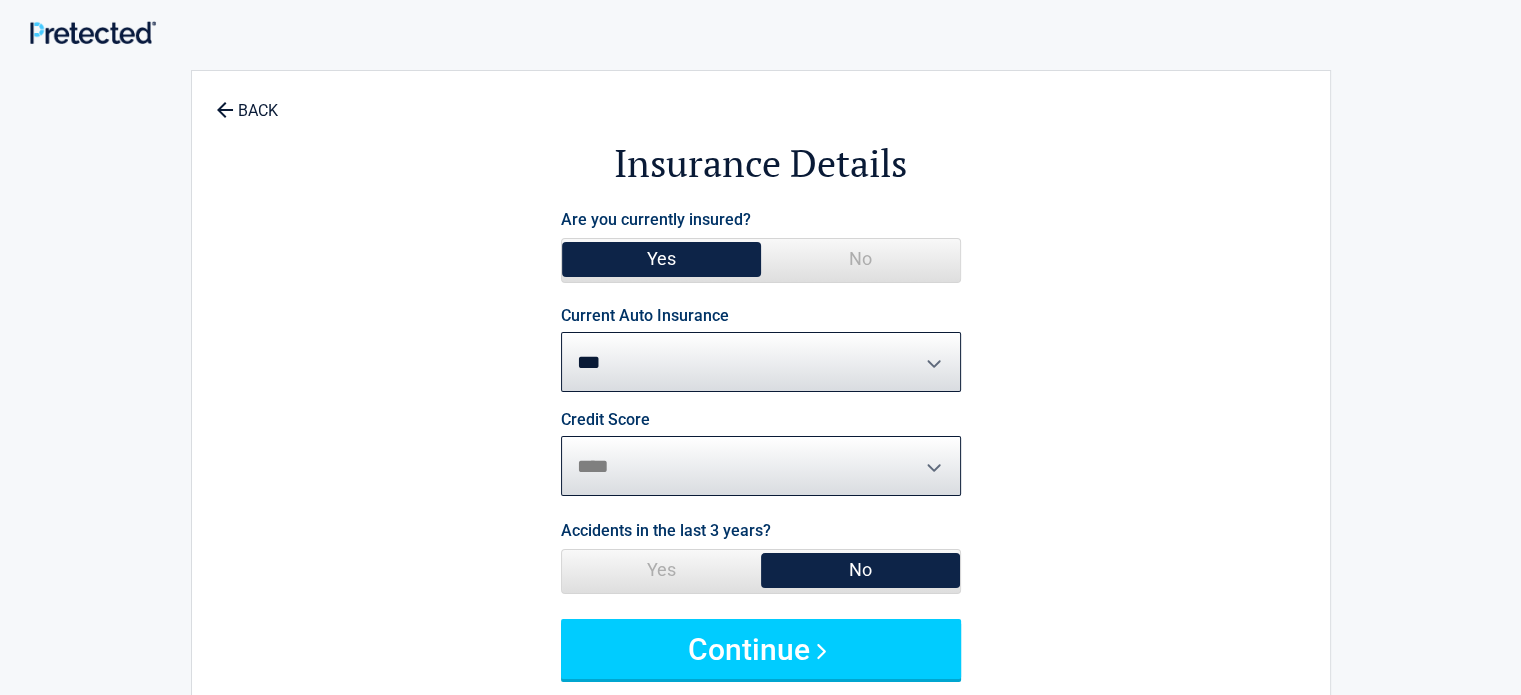 click on "*********
****
*******
****" at bounding box center [761, 466] 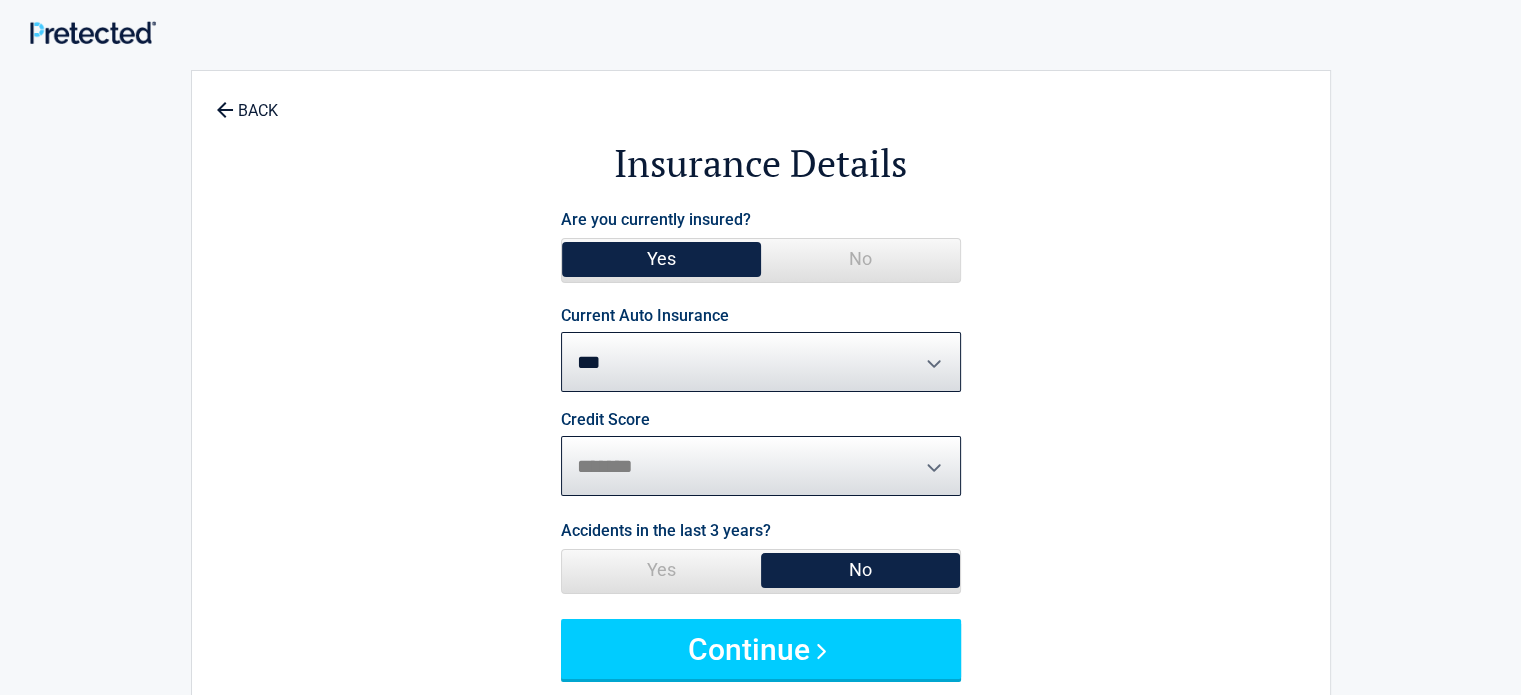 click on "*********
****
*******
****" at bounding box center [761, 466] 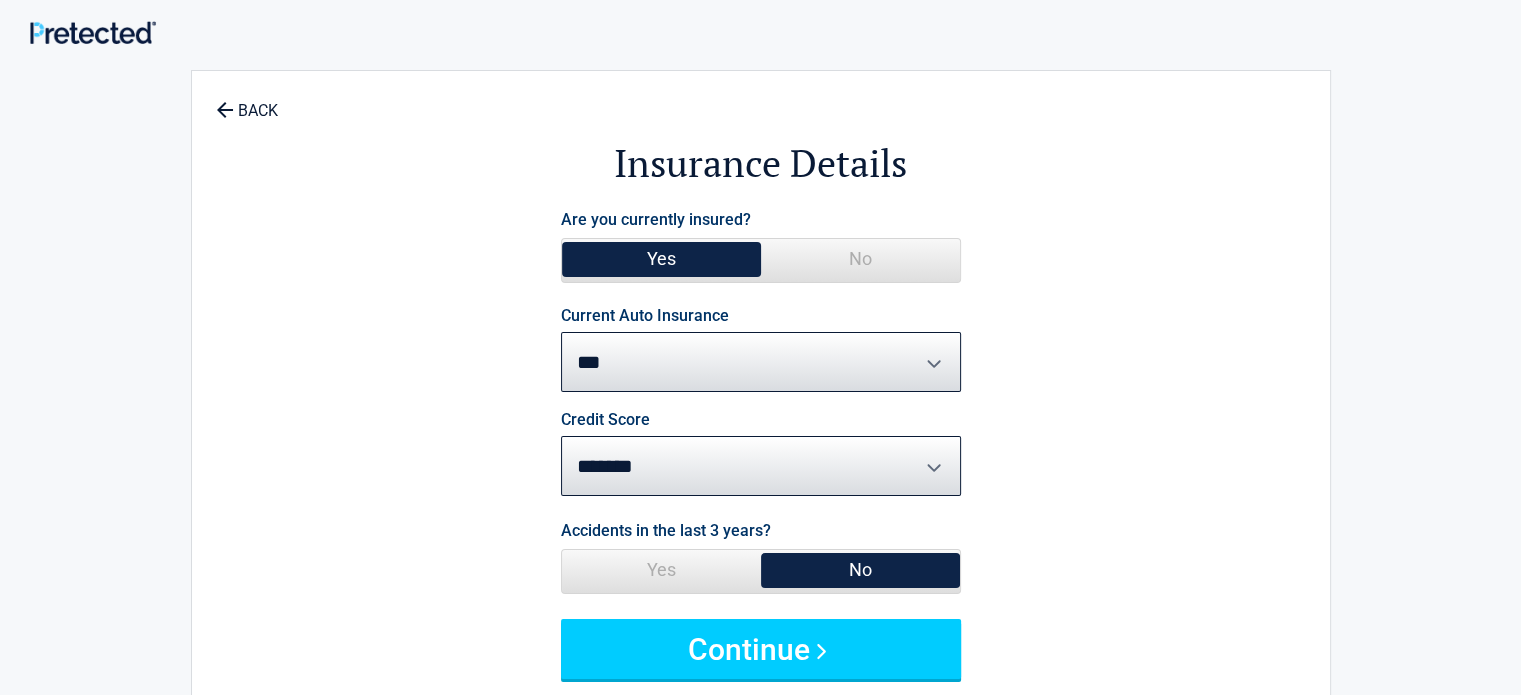 click on "Credit Score
*********
****
*******
****" at bounding box center (761, 454) 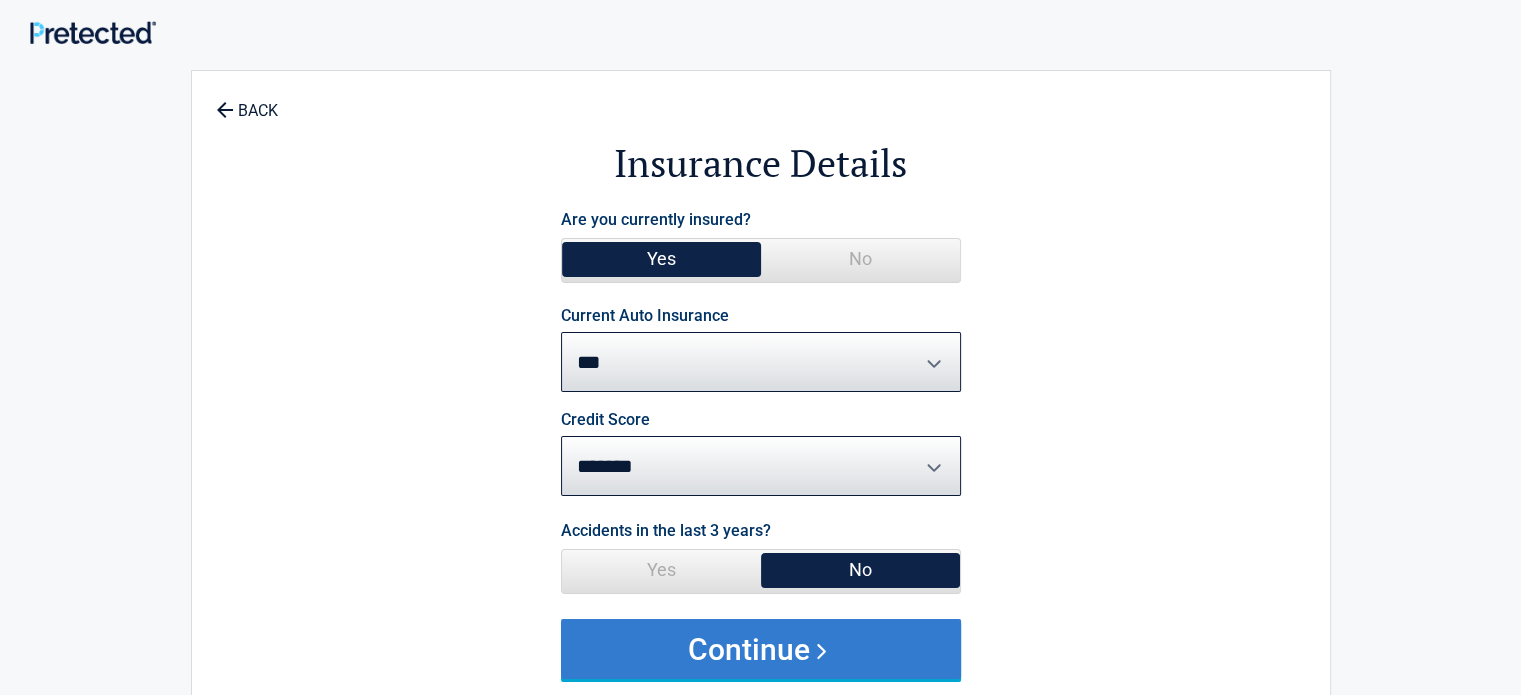 scroll, scrollTop: 333, scrollLeft: 0, axis: vertical 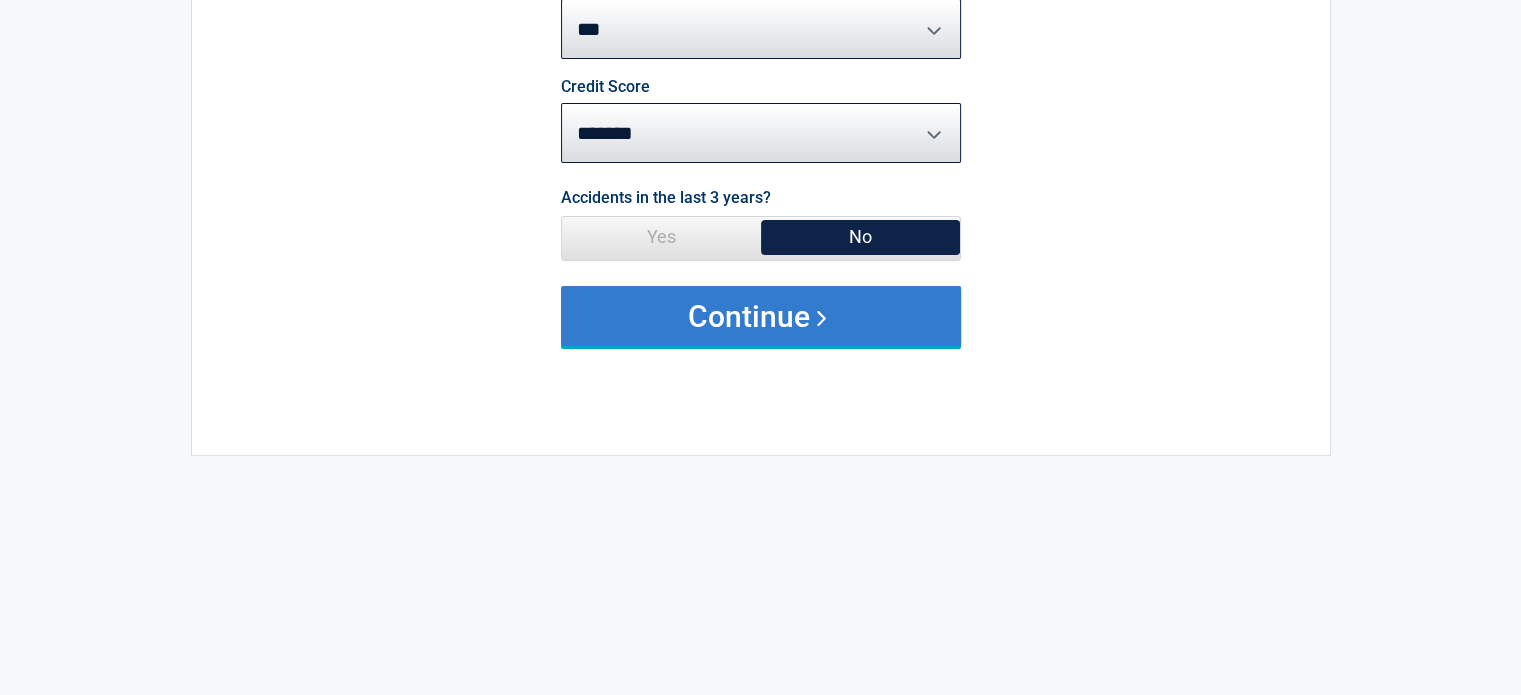 click on "Continue" at bounding box center (761, 316) 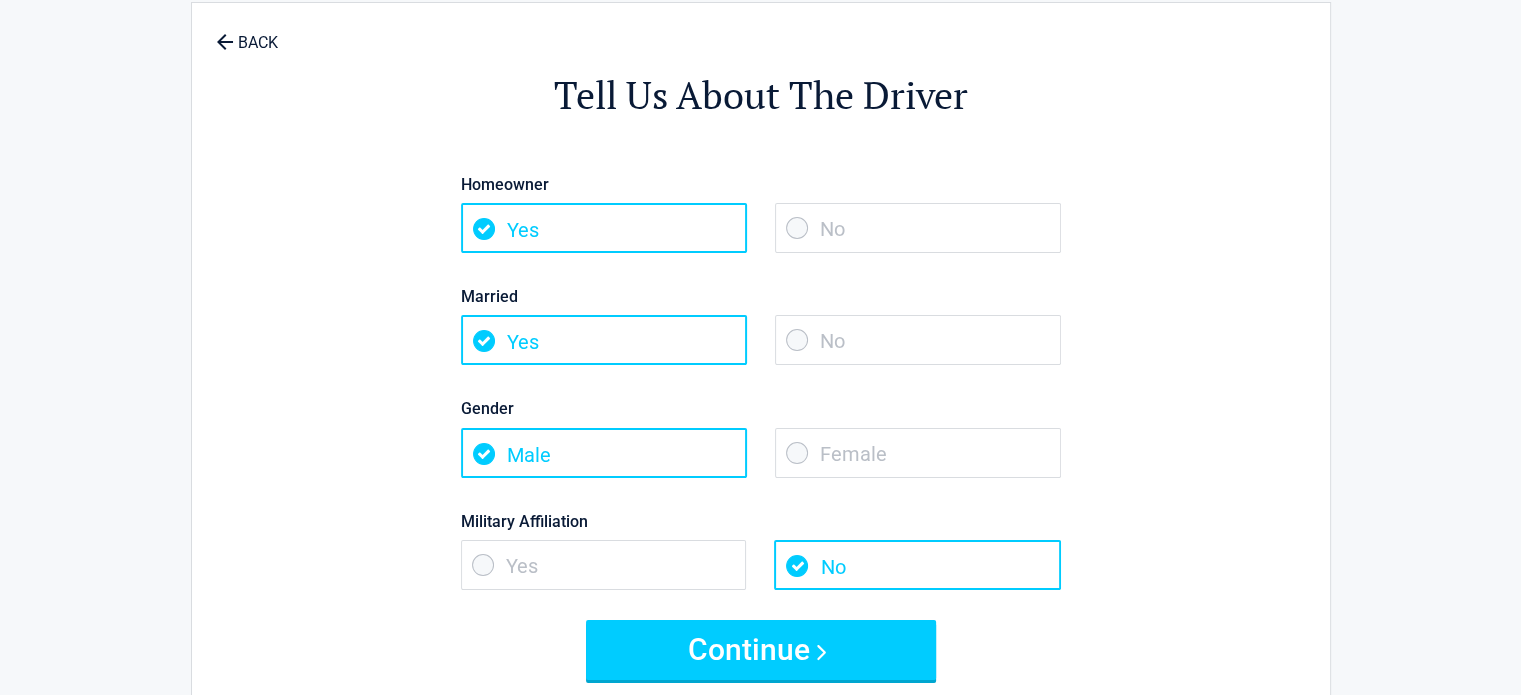 scroll, scrollTop: 0, scrollLeft: 0, axis: both 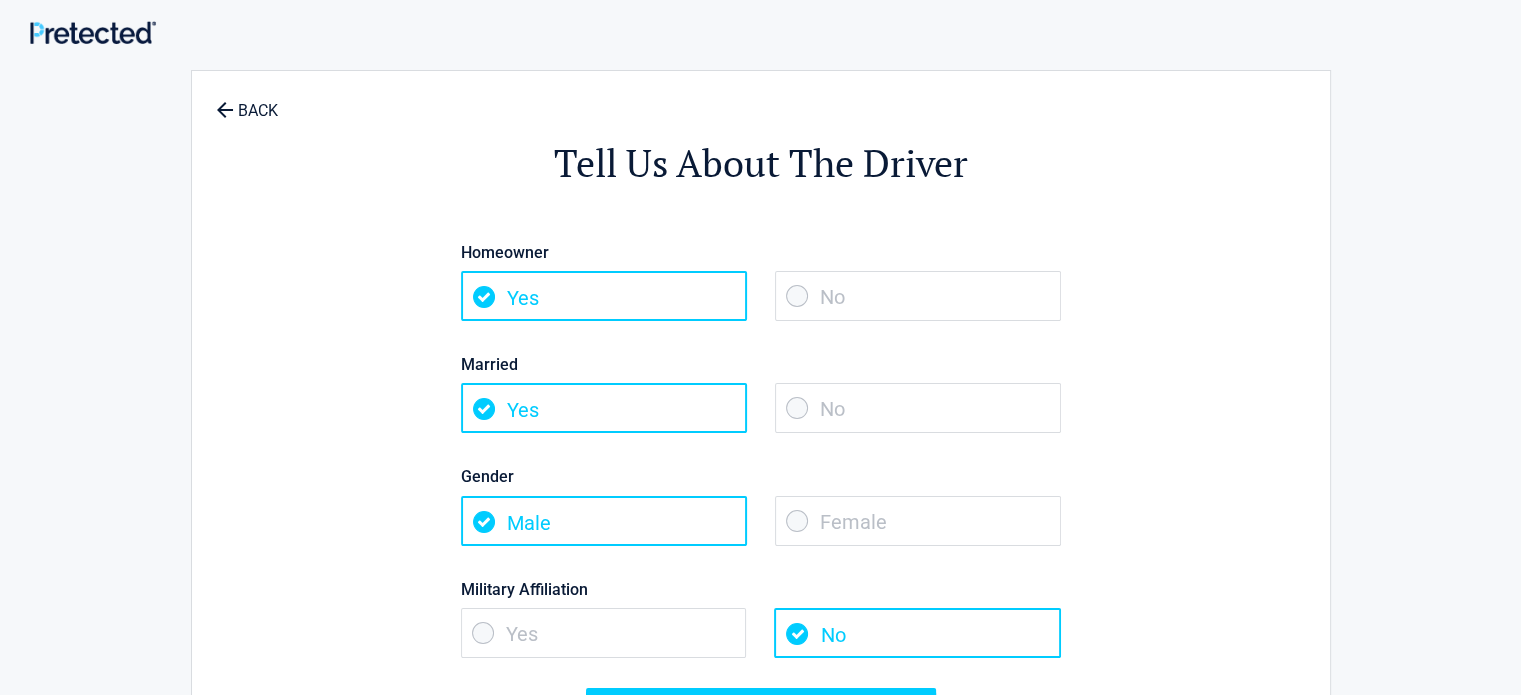 click on "Female" at bounding box center [918, 521] 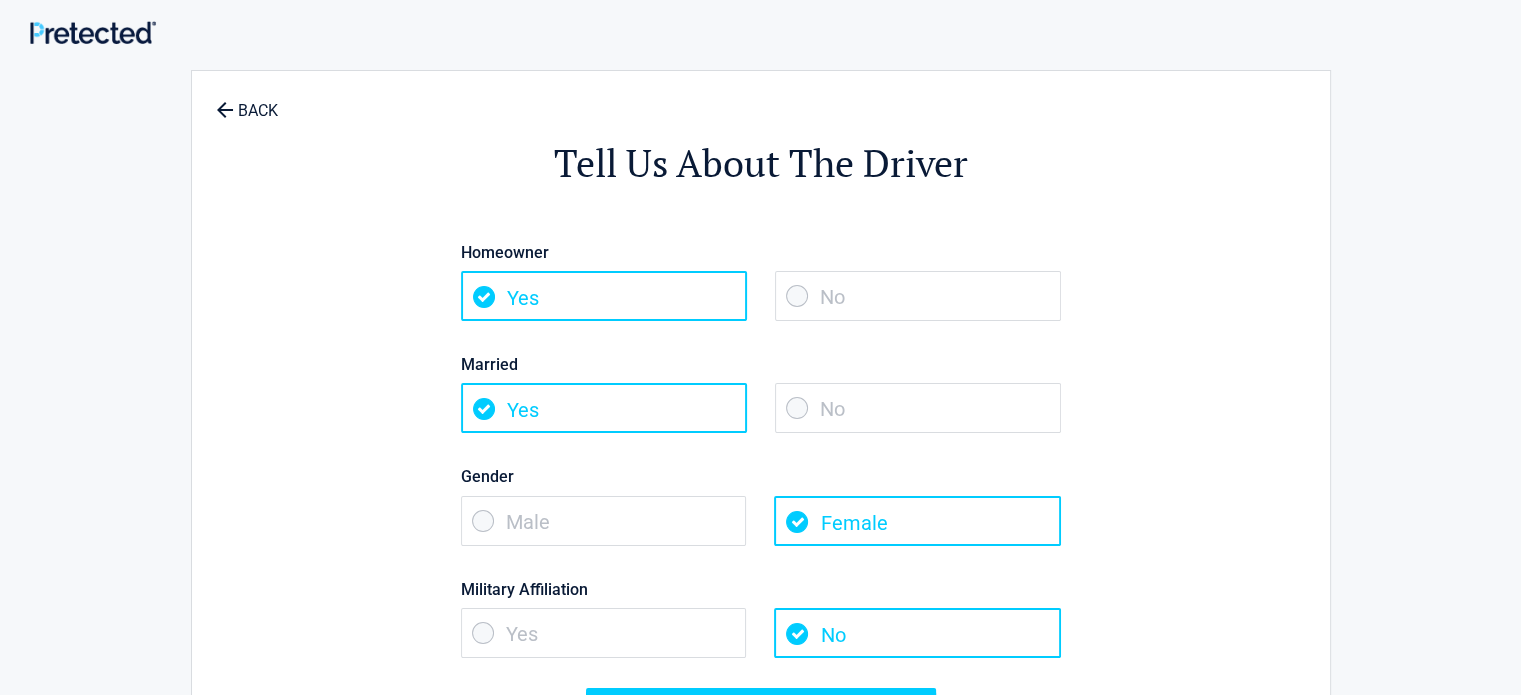 scroll, scrollTop: 333, scrollLeft: 0, axis: vertical 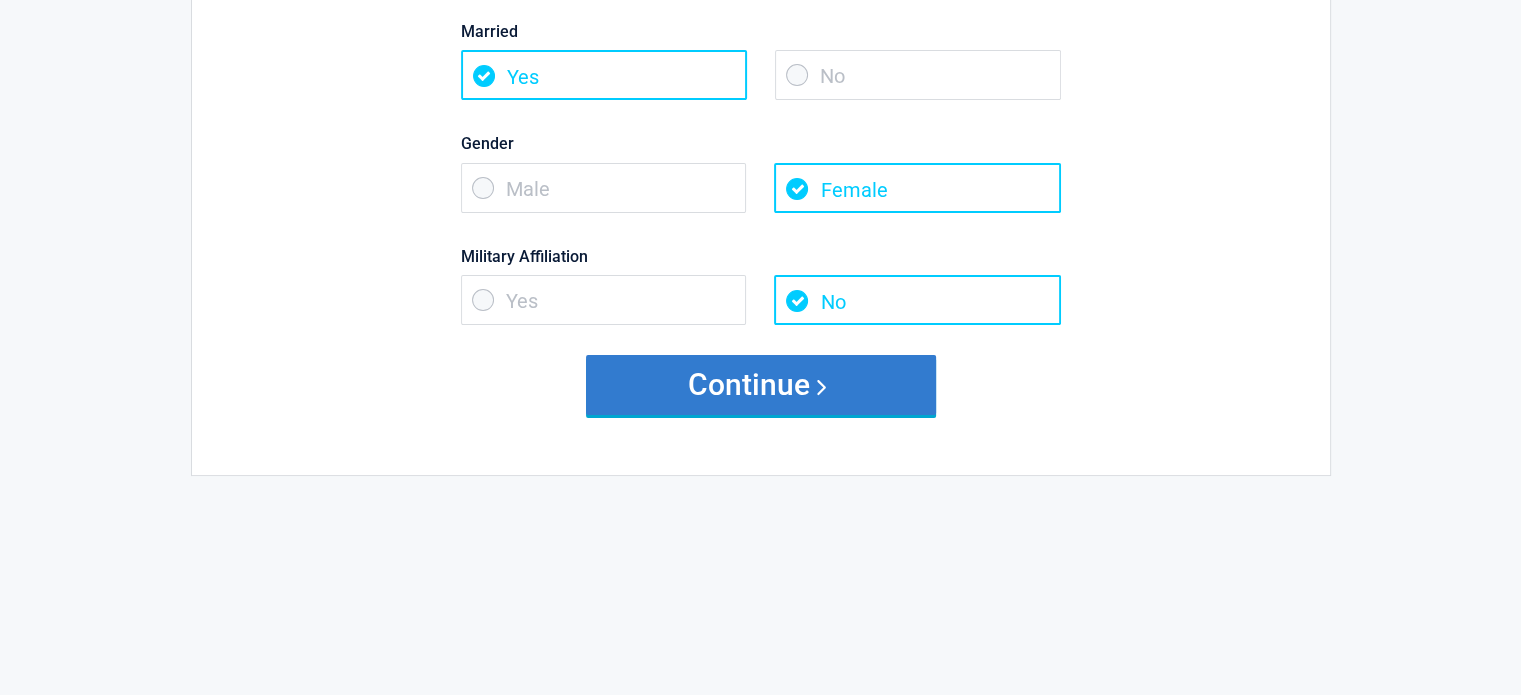 click on "Continue" at bounding box center [761, 385] 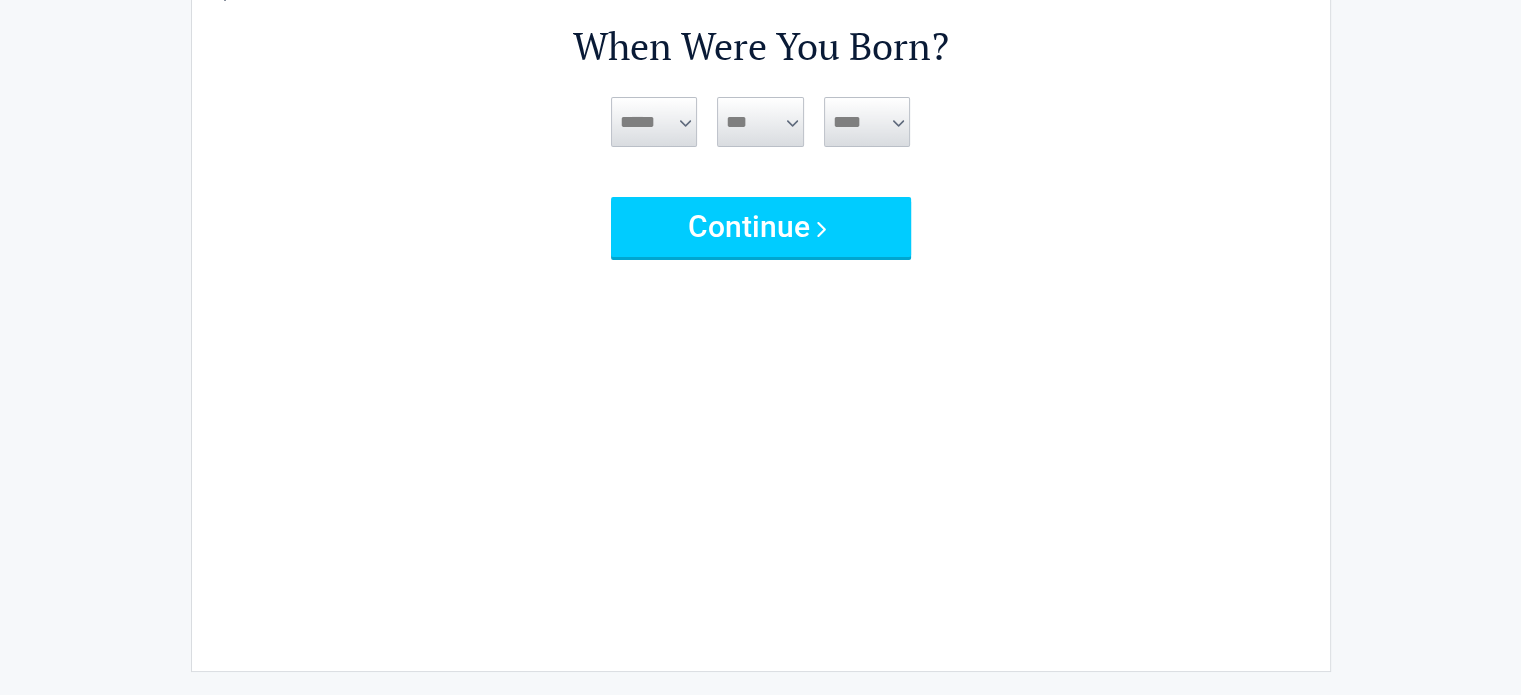 scroll, scrollTop: 0, scrollLeft: 0, axis: both 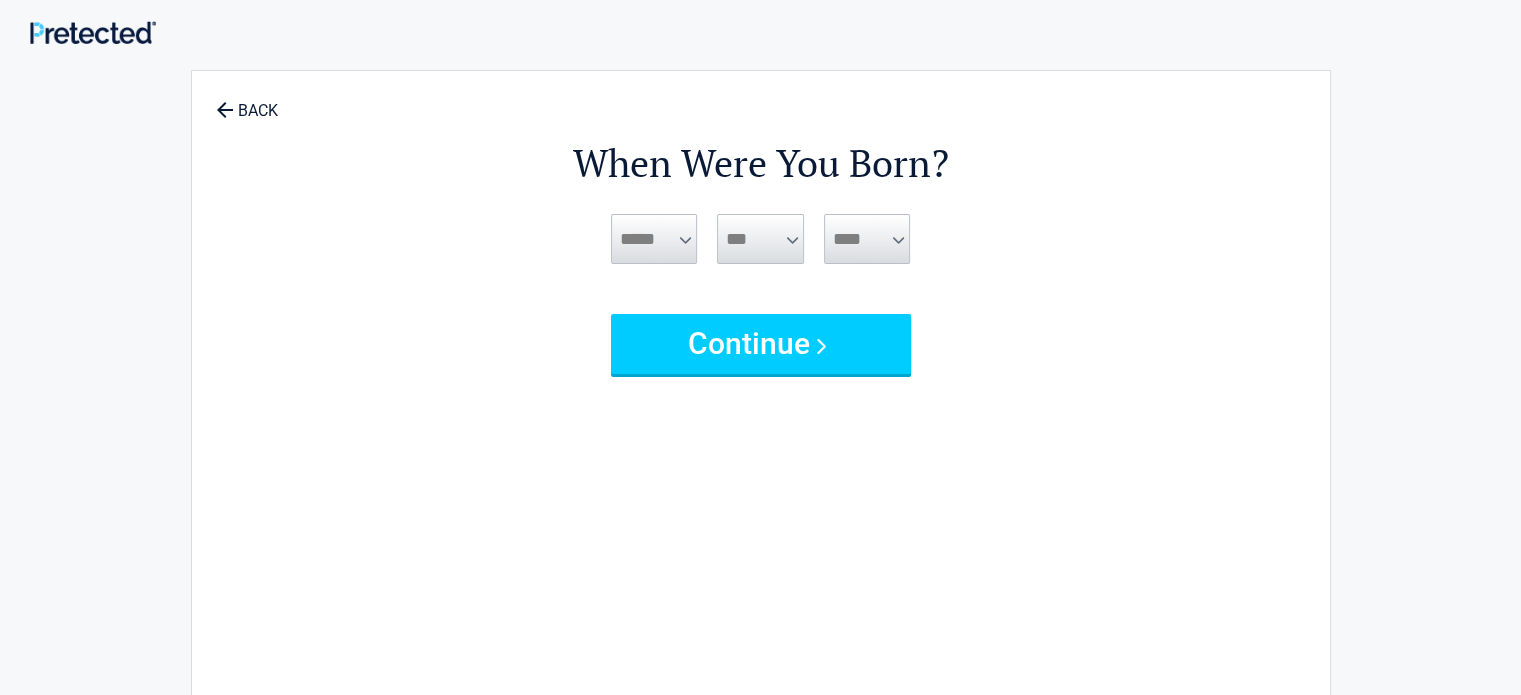 click on "*****
***
***
***
***
***
***
***
***
***
***
***
***" at bounding box center [654, 239] 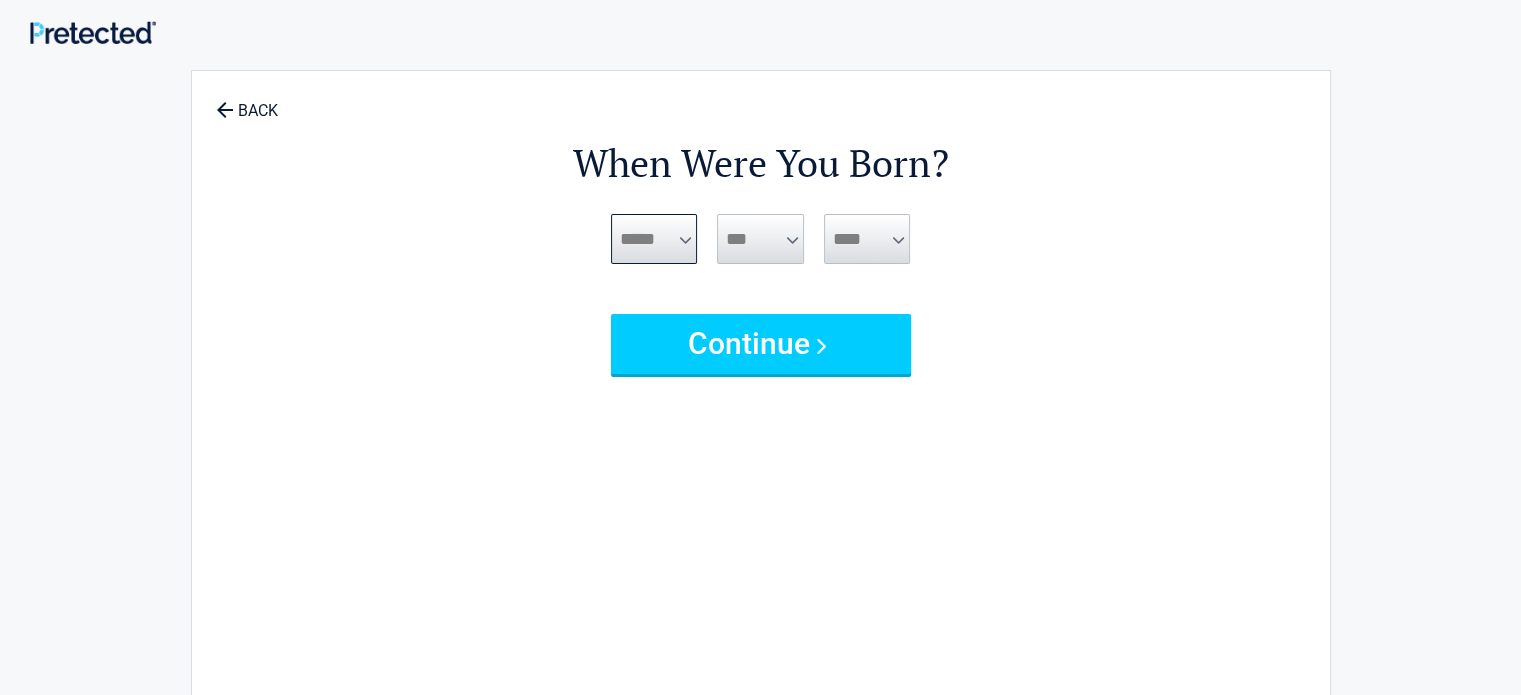 click on "*****
***
***
***
***
***
***
***
***
***
***
***
***" at bounding box center [654, 239] 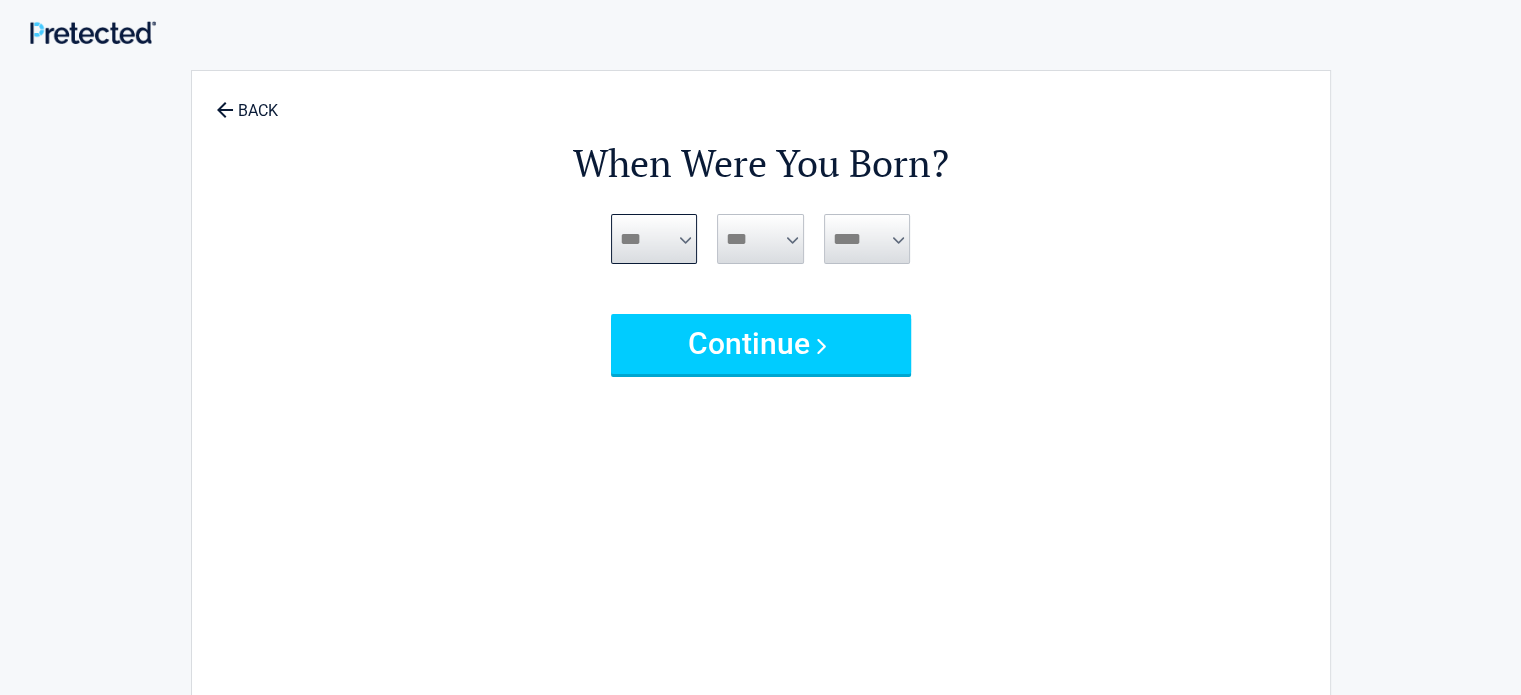 click on "*****
***
***
***
***
***
***
***
***
***
***
***
***" at bounding box center (654, 239) 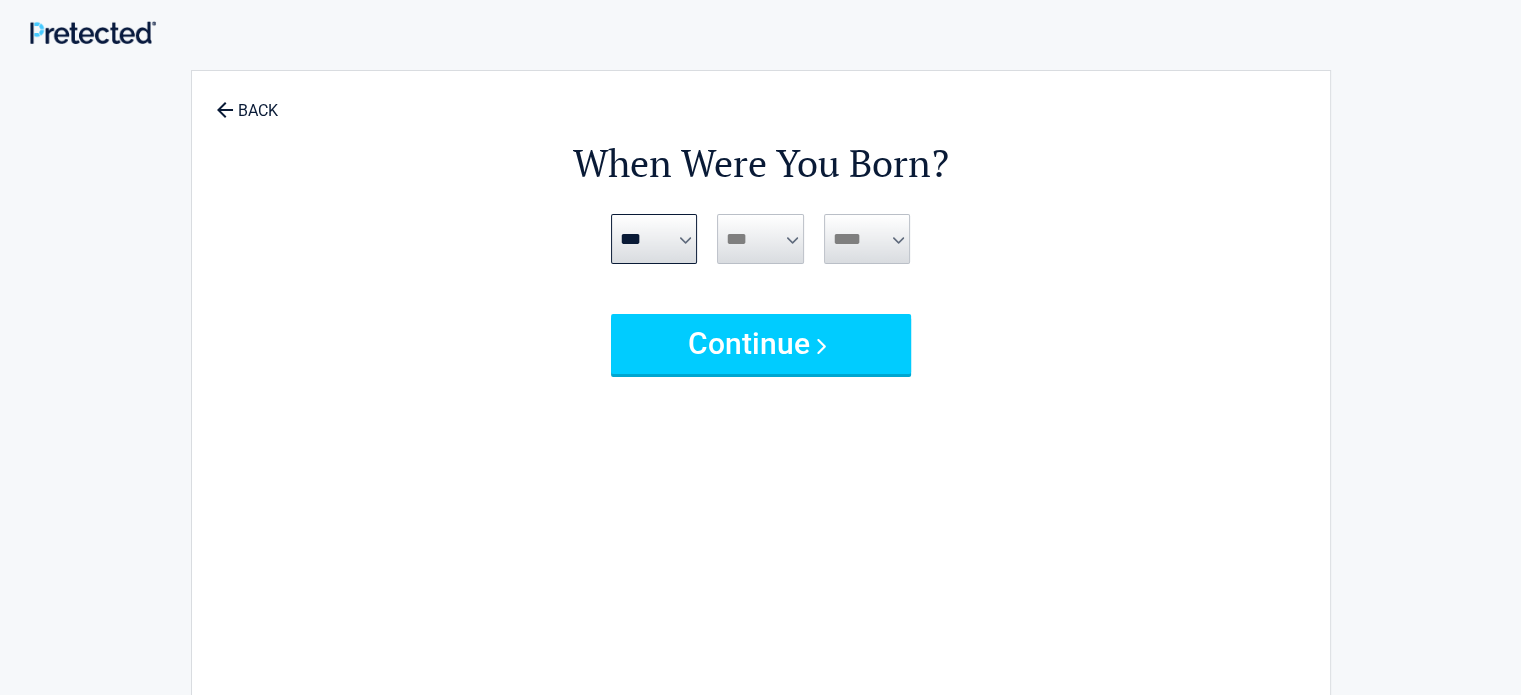 click on "*** * * * * * * * * * ** ** ** ** ** ** ** ** ** ** ** ** ** ** ** ** ** ** ** ** **" at bounding box center (760, 239) 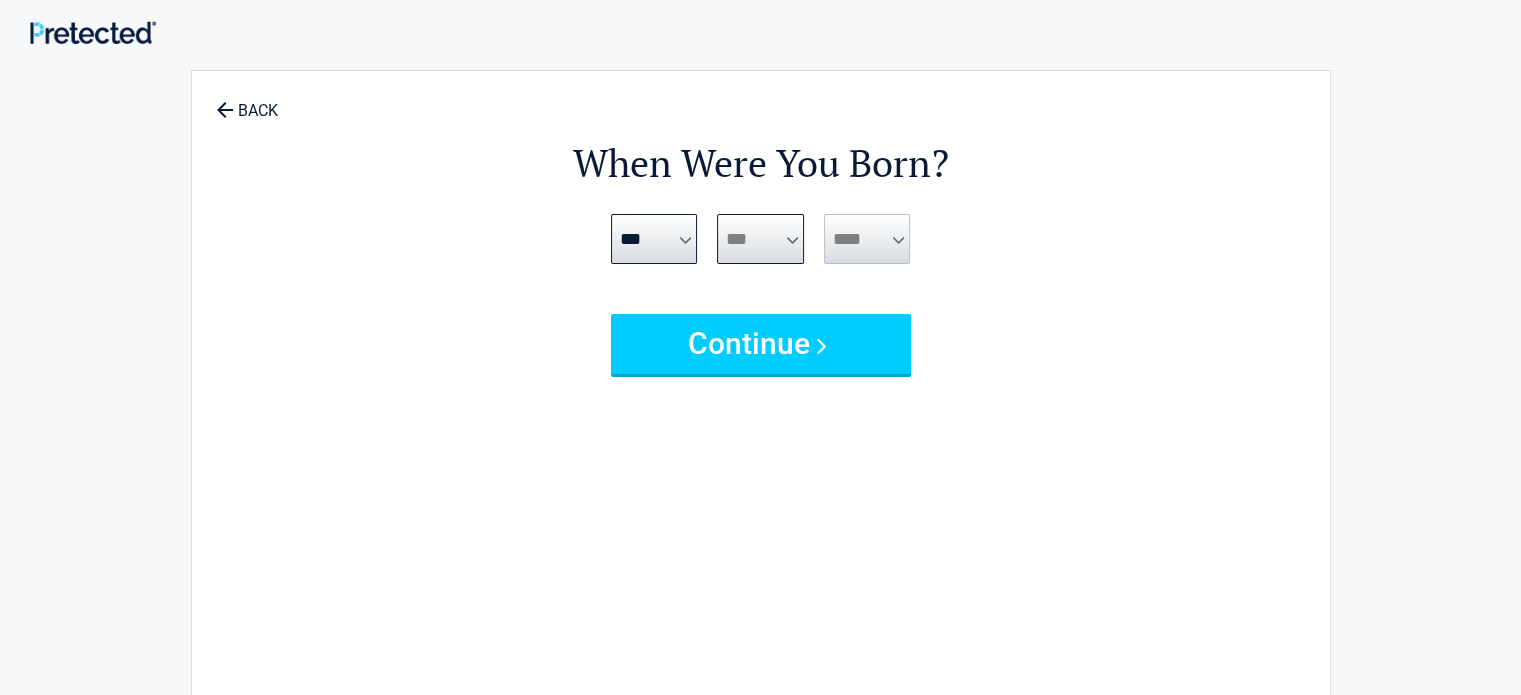 click on "*** * * * * * * * * * ** ** ** ** ** ** ** ** ** ** ** ** ** ** ** ** ** ** ** ** **" at bounding box center (760, 239) 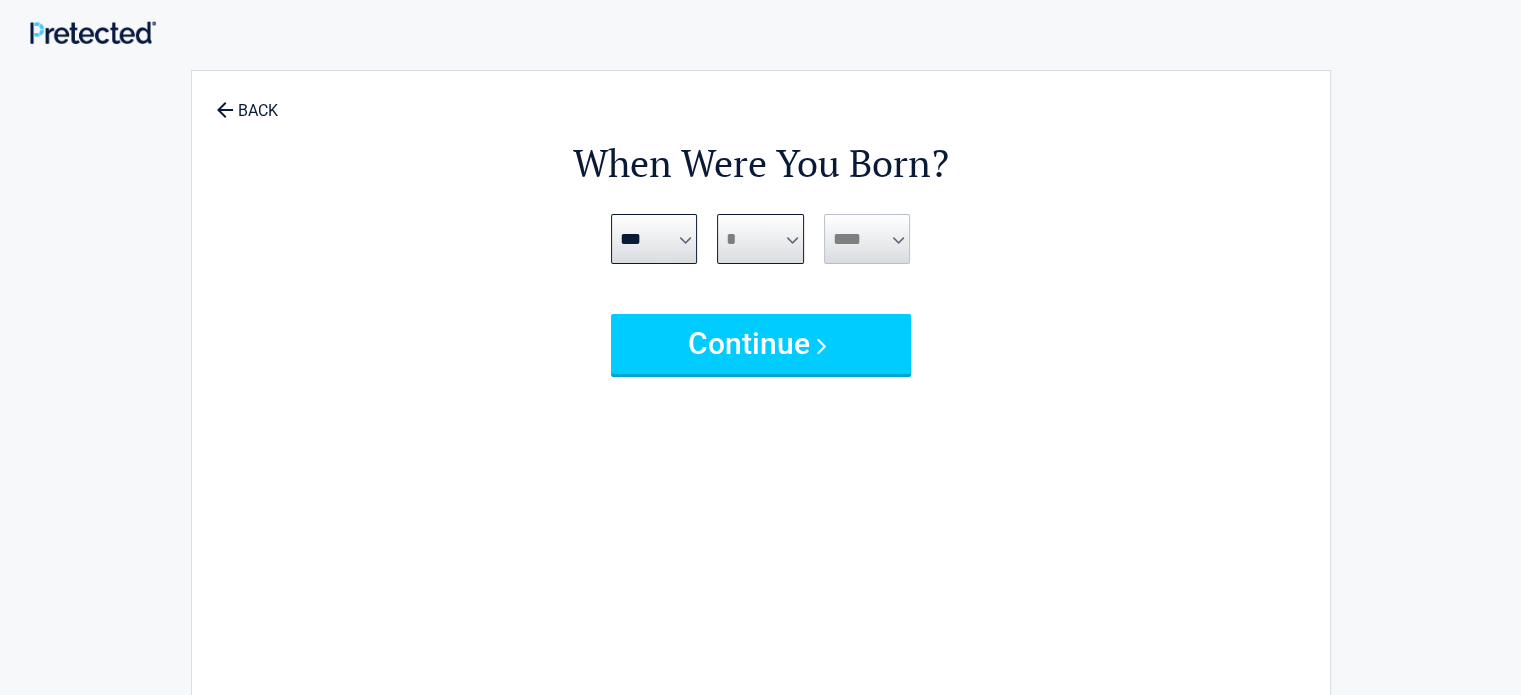 click on "*** * * * * * * * * * ** ** ** ** ** ** ** ** ** ** ** ** ** ** ** ** ** ** ** ** **" at bounding box center (760, 239) 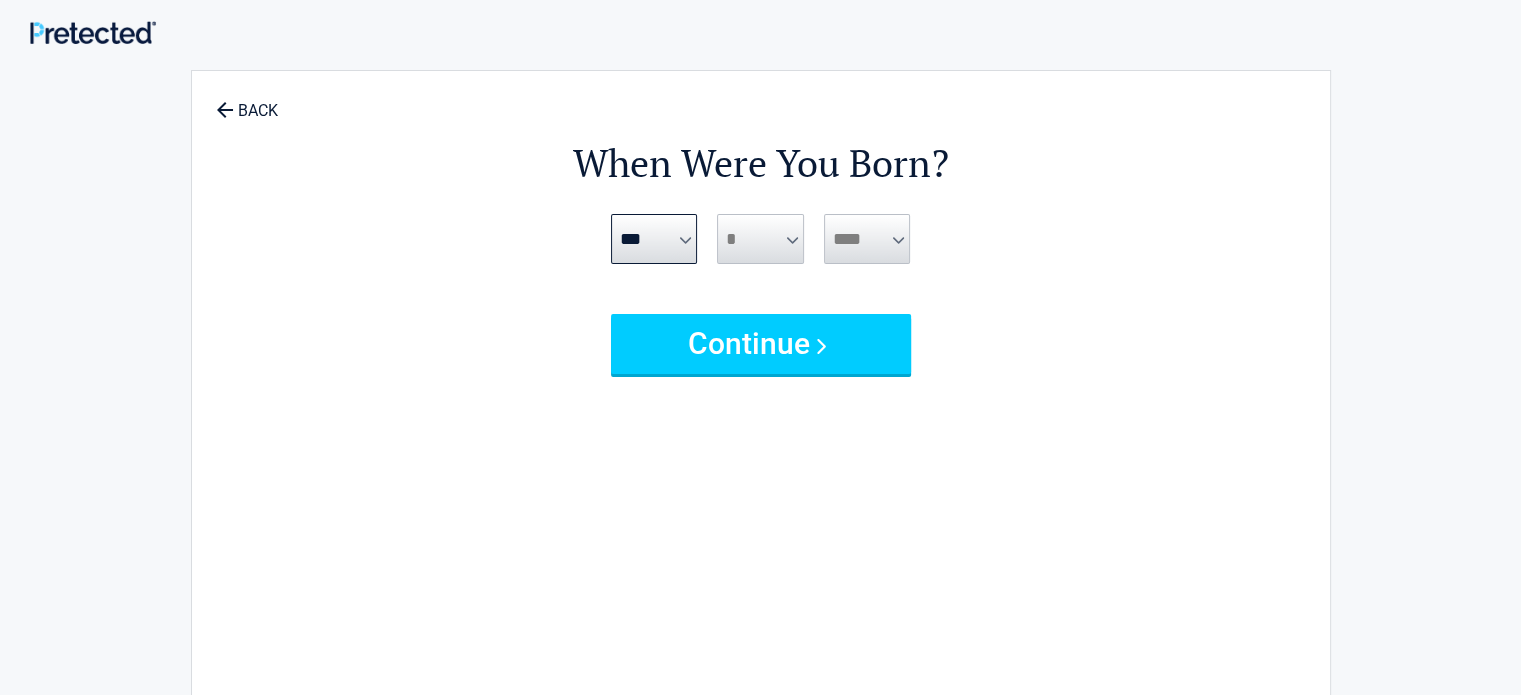 click on "****
****
****
****
****
****
****
****
****
****
****
****
****
****
****
****
****
****
****
****
****
****
****
****
****
****
****
****
****
****
****
****
****
****
****
****
****
****
****
****
****
****
****
****
****
****
****
****
****
****
****
****
****
****
****
****
****
****
****
****
****
****
**** ****" at bounding box center [867, 239] 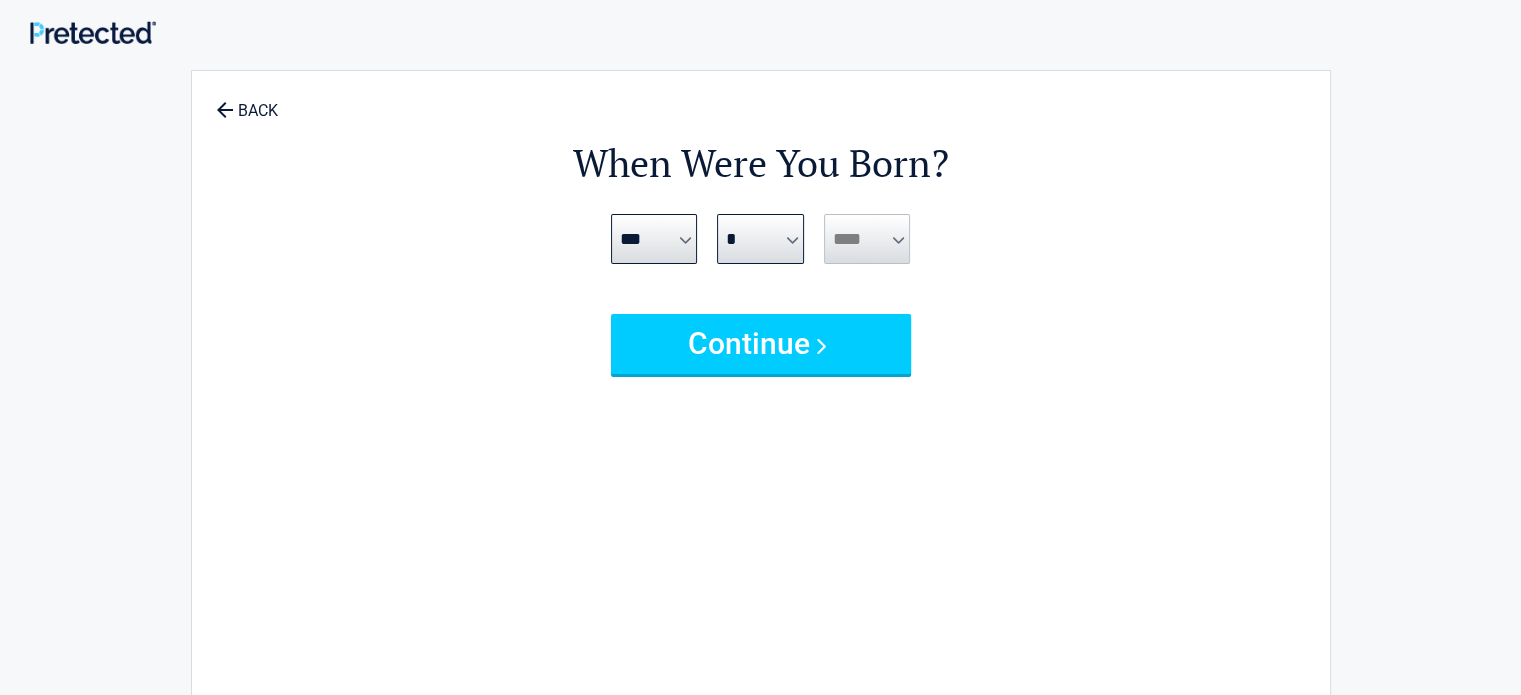 click on "****
****
****
****
****
****
****
****
****
****
****
****
****
****
****
****
****
****
****
****
****
****
****
****
****
****
****
****
****
****
****
****
****
****
****
****
****
****
****
****
****
****
****
****
****
****
****
****
****
****
****
****
****
****
****
****
****
****
****
****
****
****
**** ****" at bounding box center (867, 239) 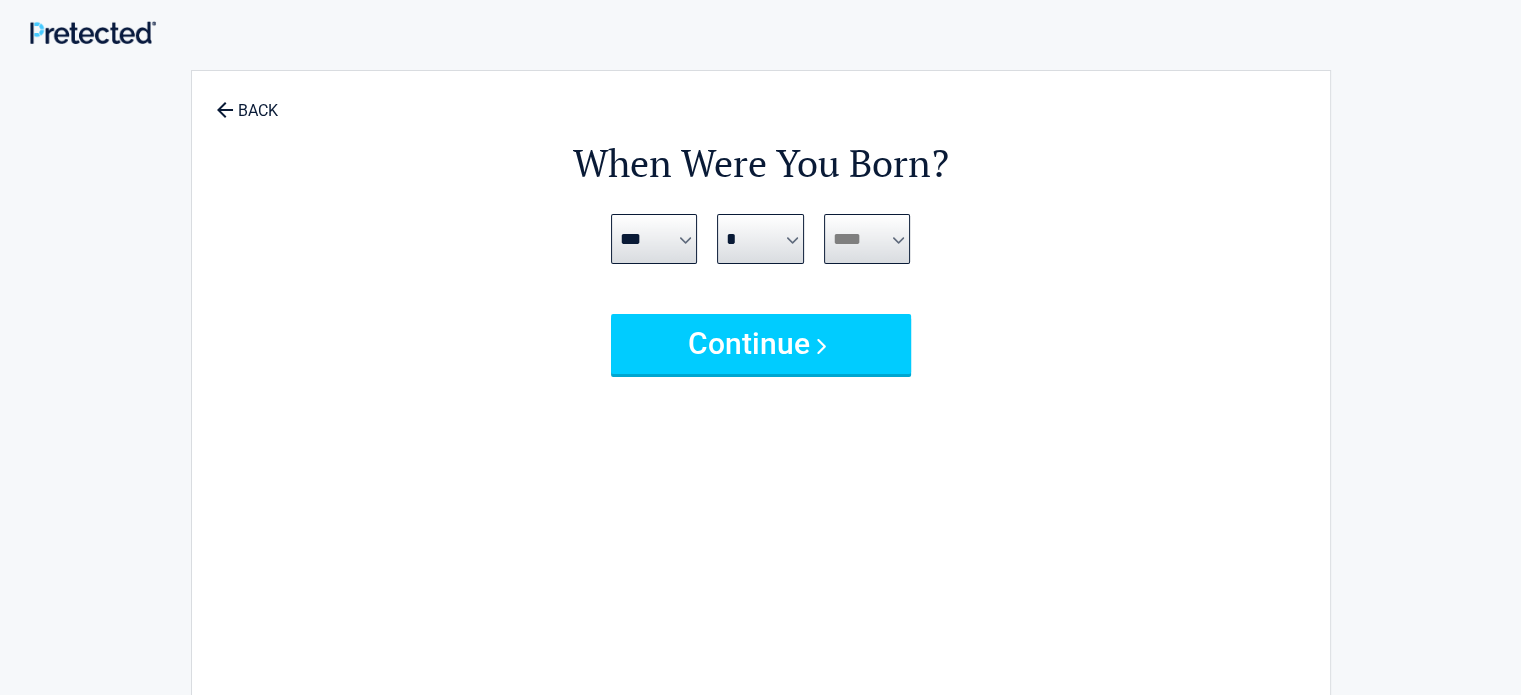 click on "****
****
****
****
****
****
****
****
****
****
****
****
****
****
****
****
****
****
****
****
****
****
****
****
****
****
****
****
****
****
****
****
****
****
****
****
****
****
****
****
****
****
****
****
****
****
****
****
****
****
****
****
****
****
****
****
****
****
****
****
****
****
****
****" at bounding box center [867, 239] 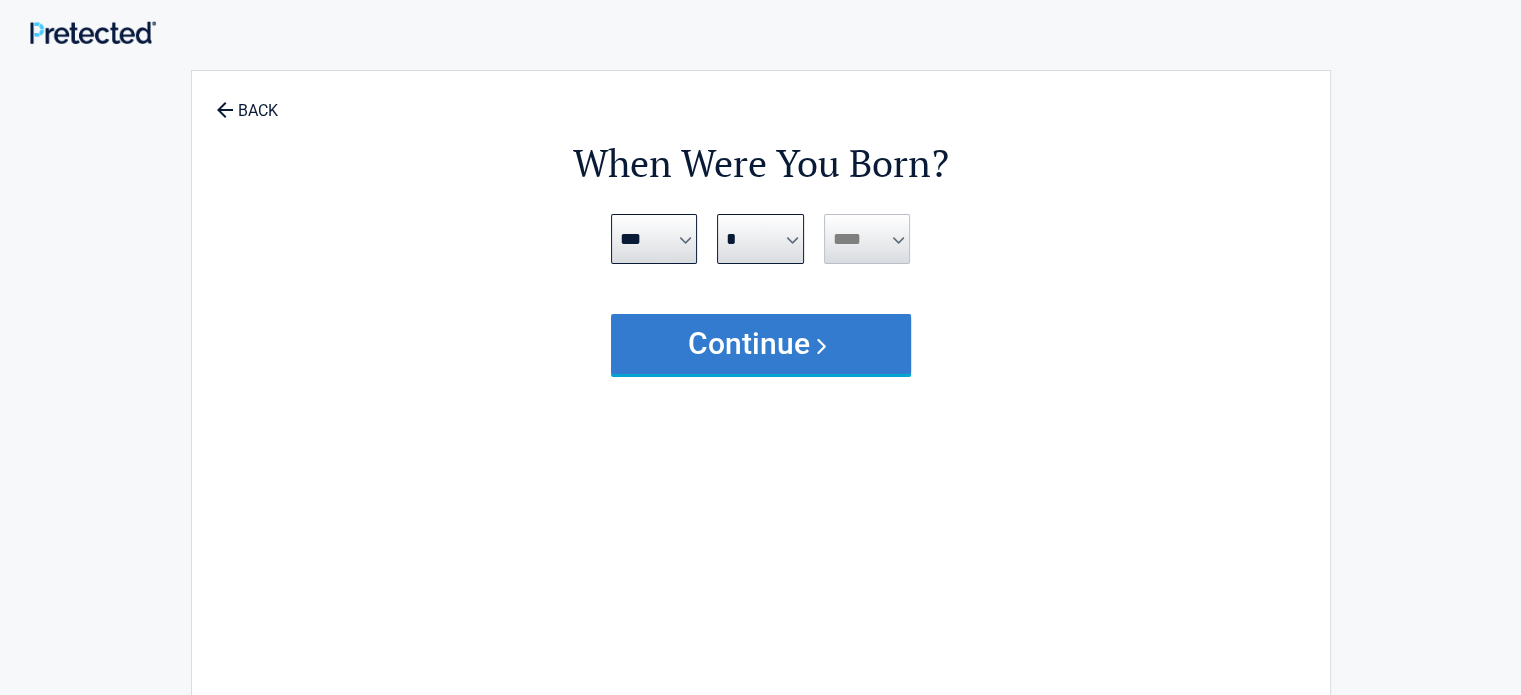click on "Continue" at bounding box center [761, 344] 